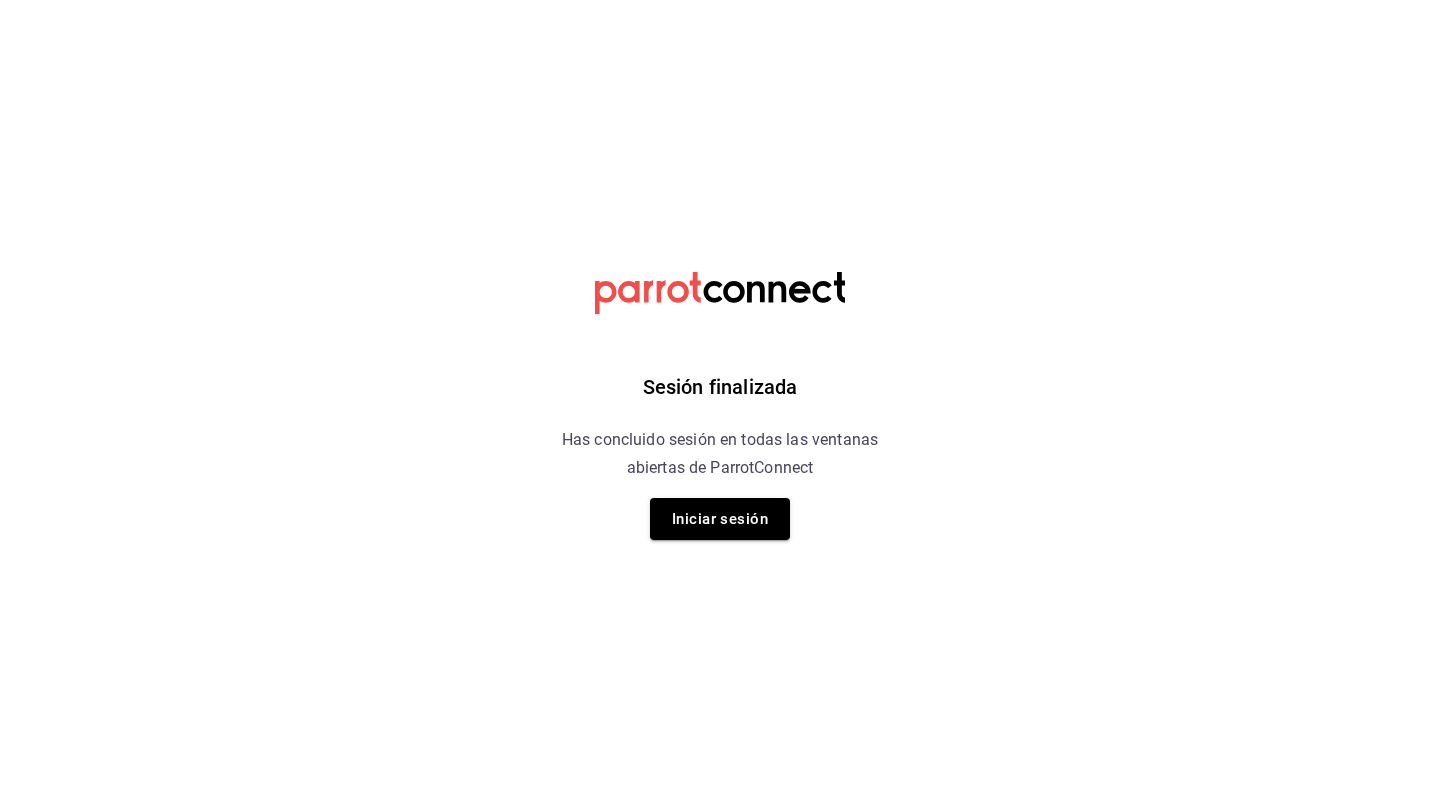 scroll, scrollTop: 0, scrollLeft: 0, axis: both 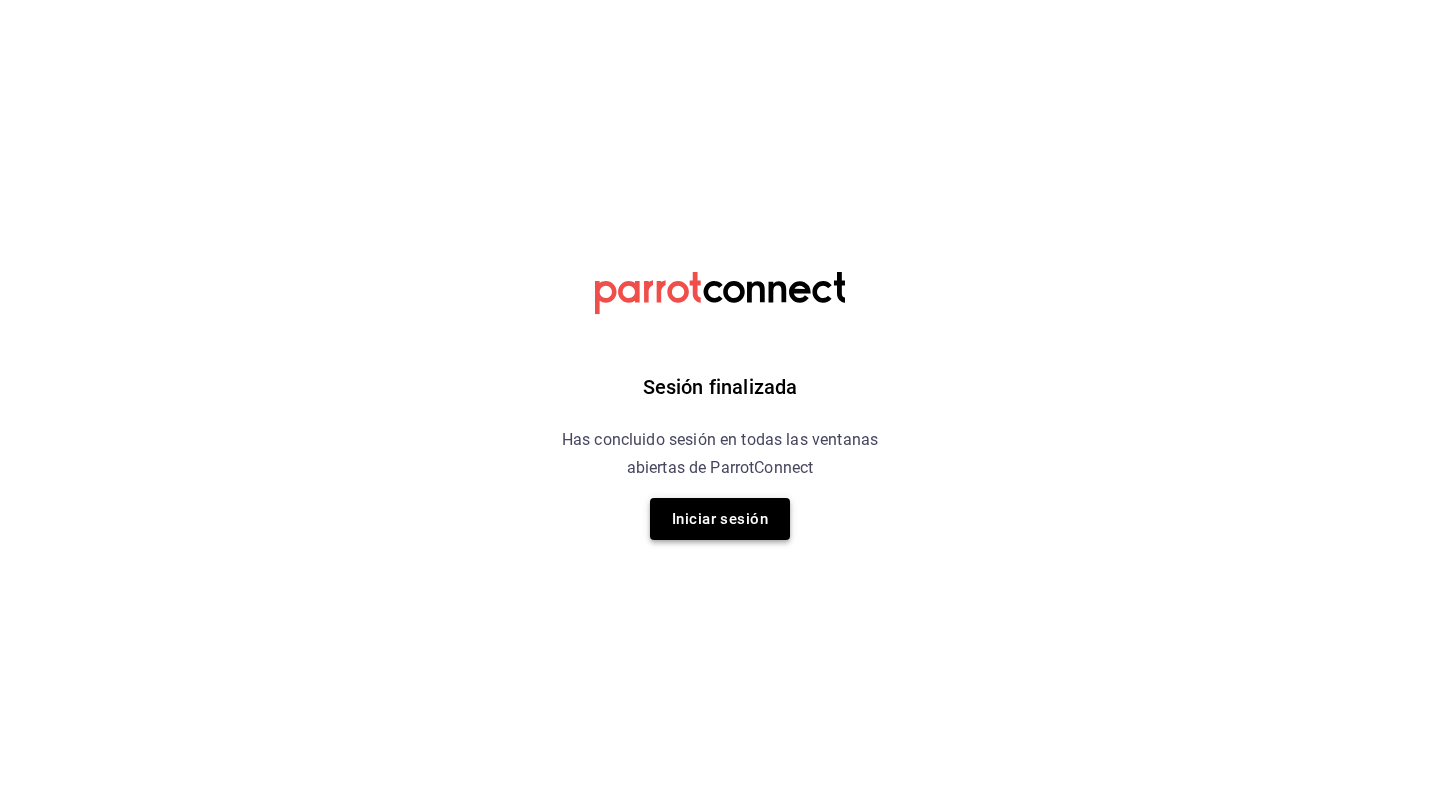 click on "Iniciar sesión" at bounding box center [720, 519] 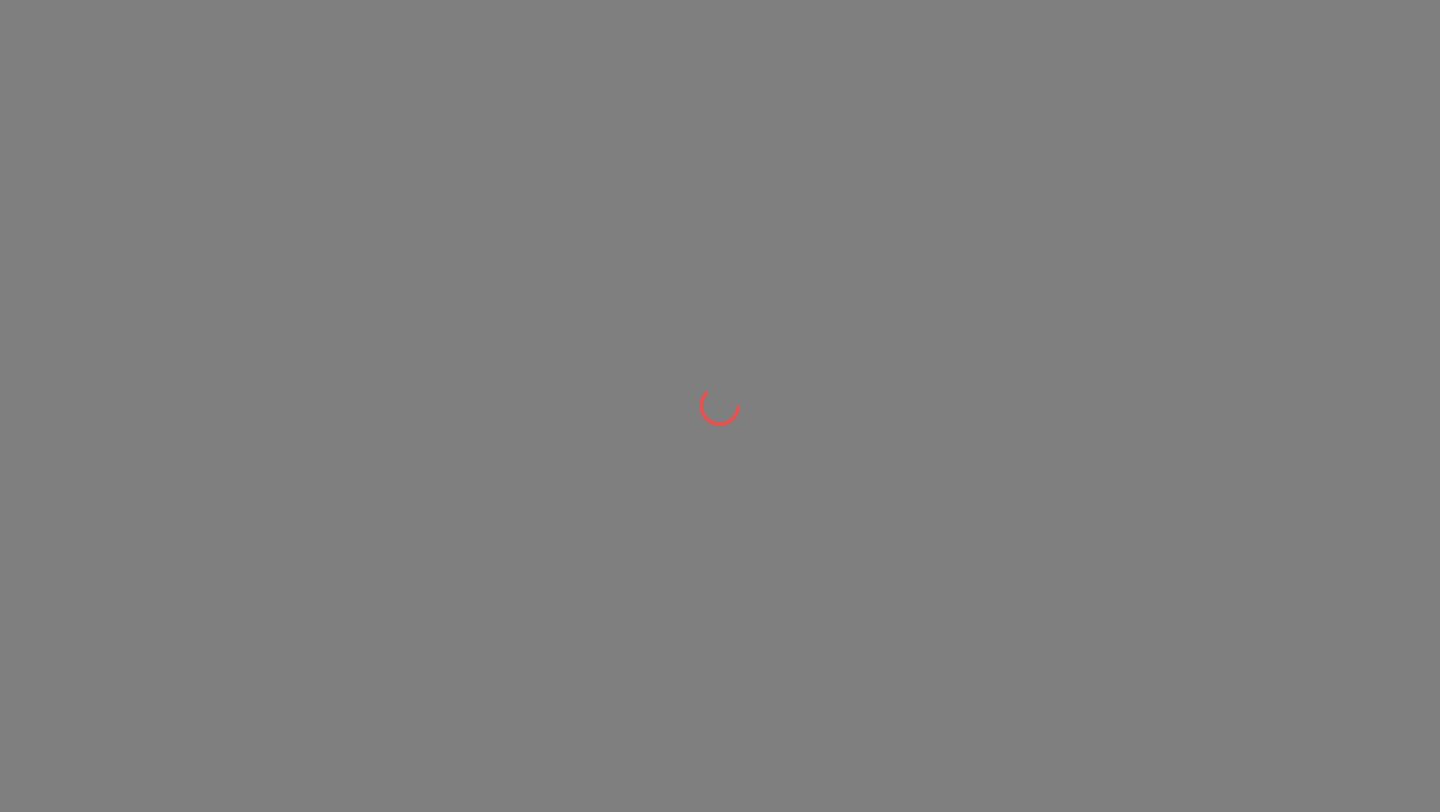 scroll, scrollTop: 0, scrollLeft: 0, axis: both 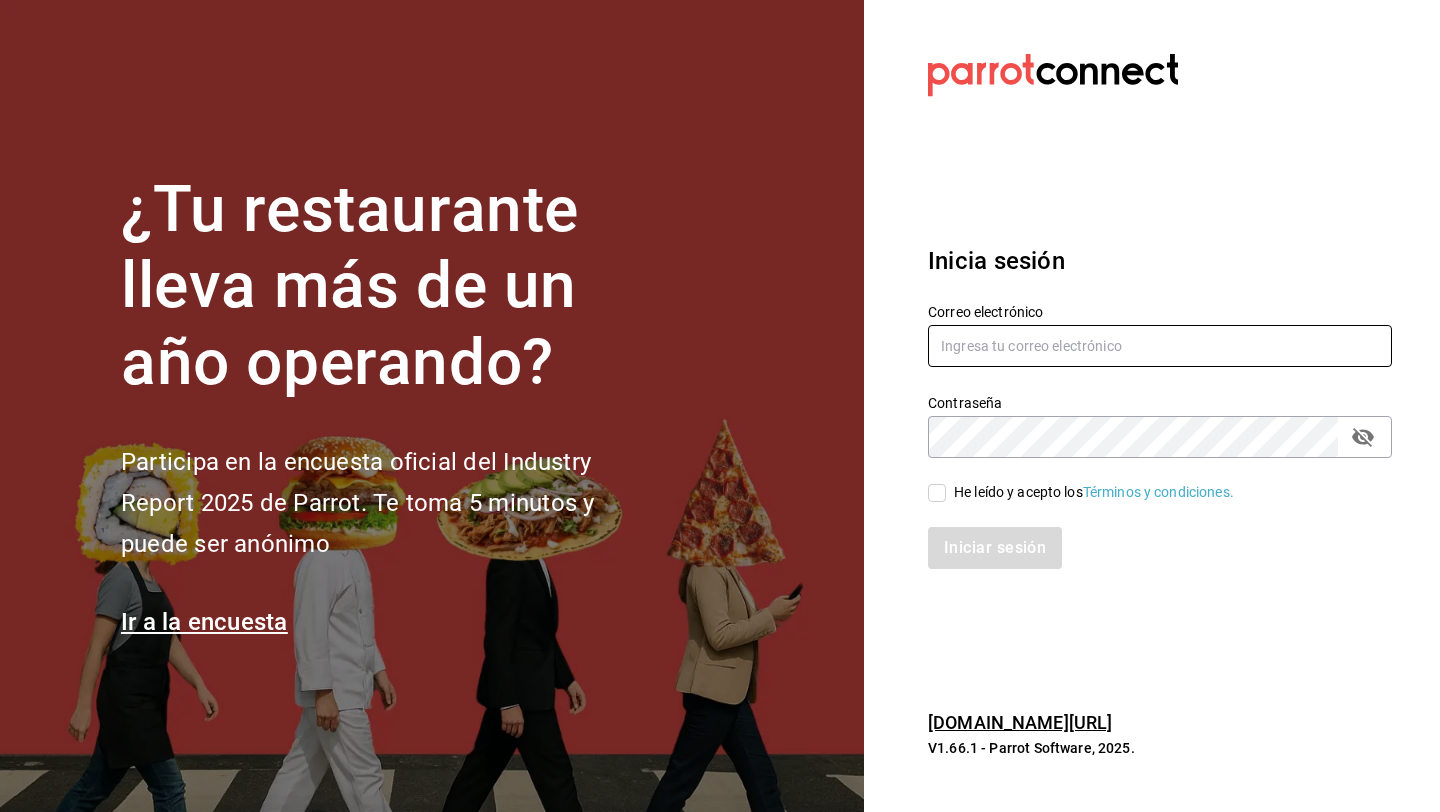 click at bounding box center (1160, 346) 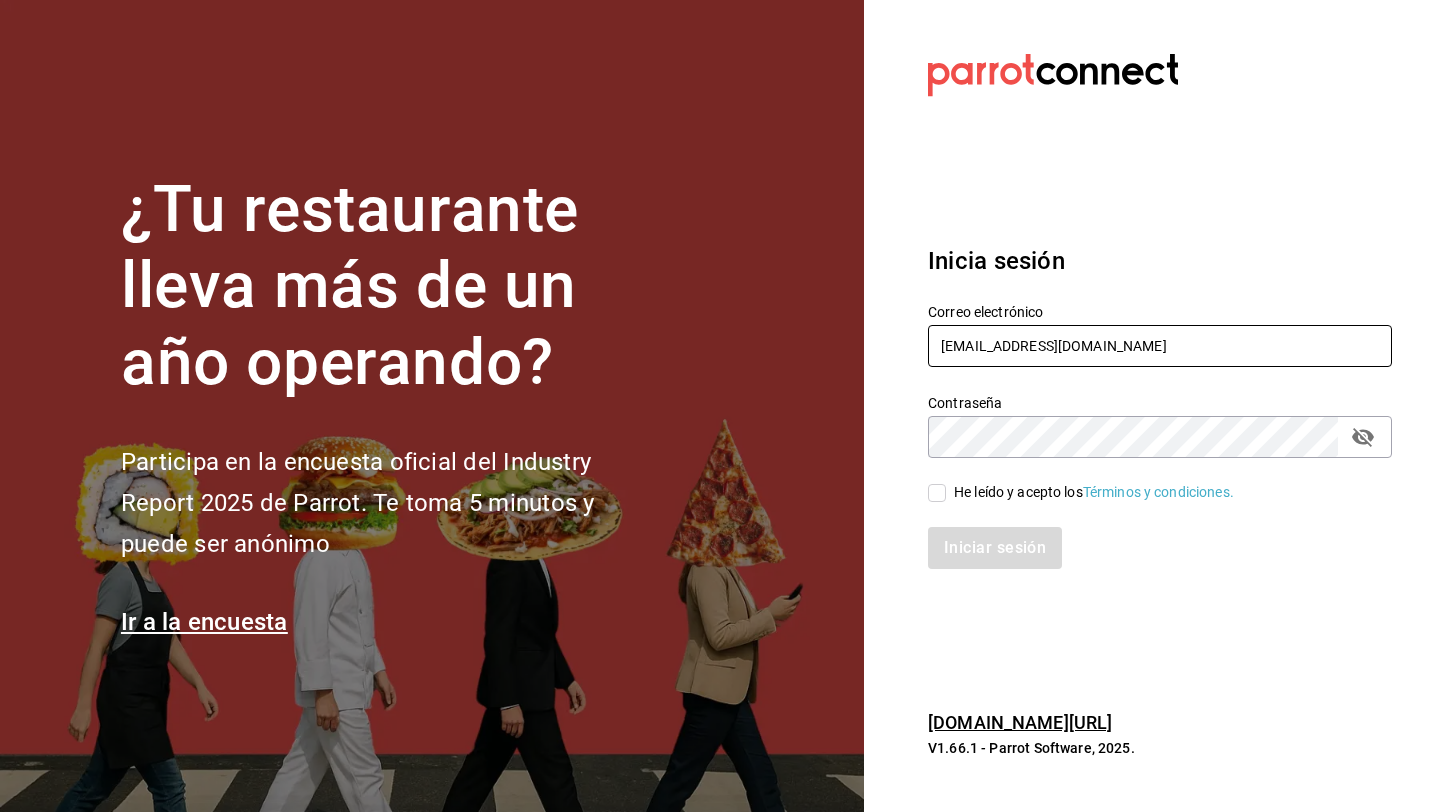 type on "daniel_sanchezv_15@hotmail.com" 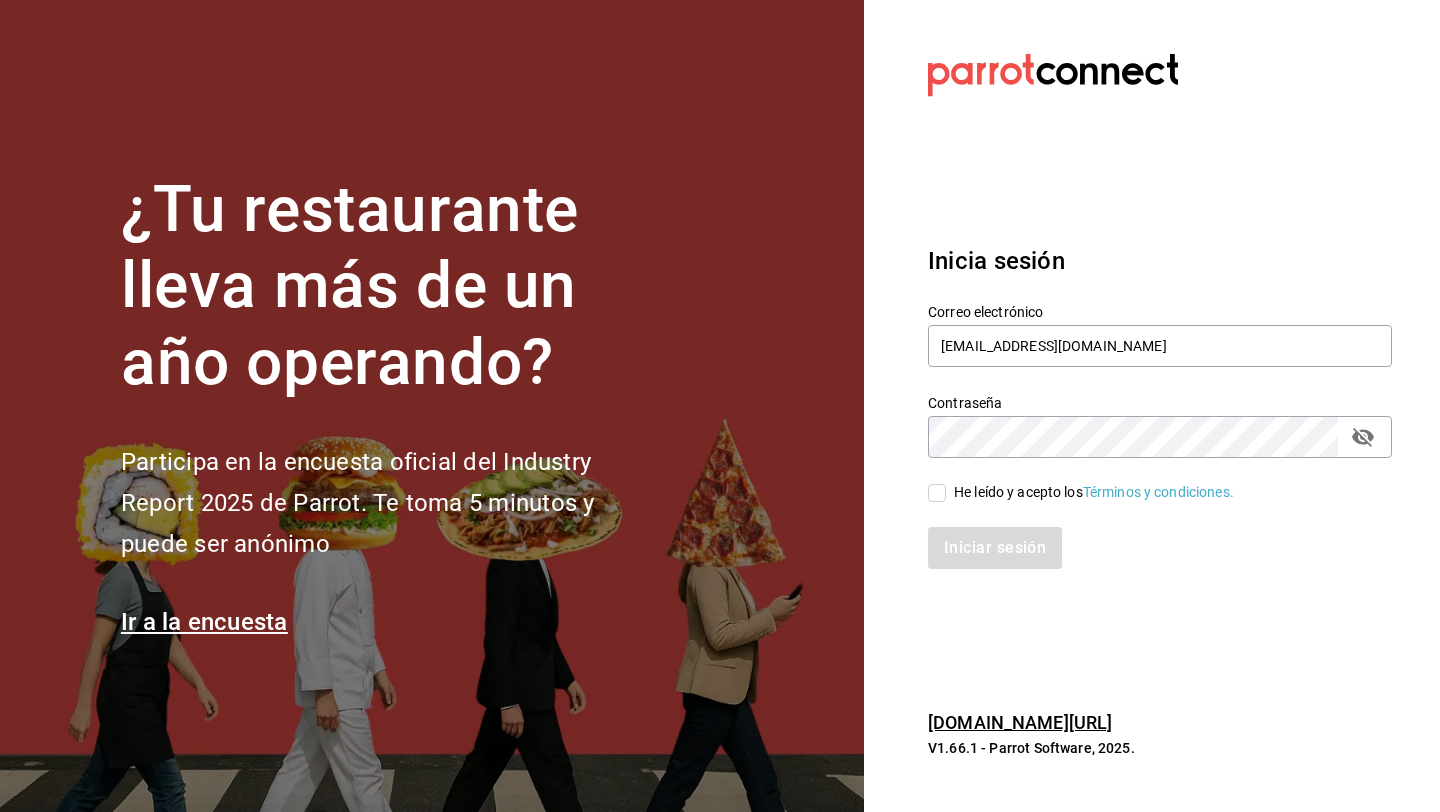 click on "He leído y acepto los  Términos y condiciones." at bounding box center [937, 493] 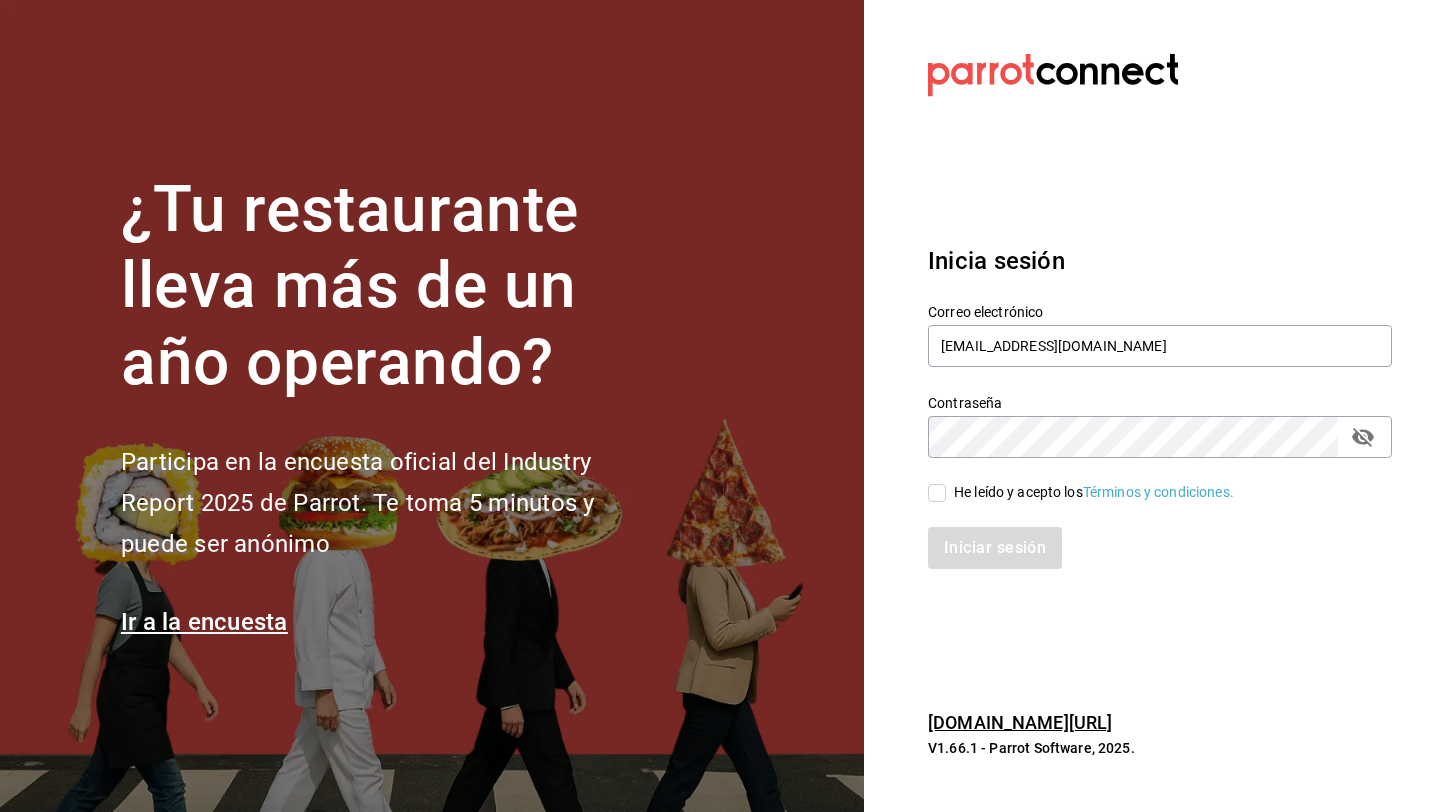 checkbox on "true" 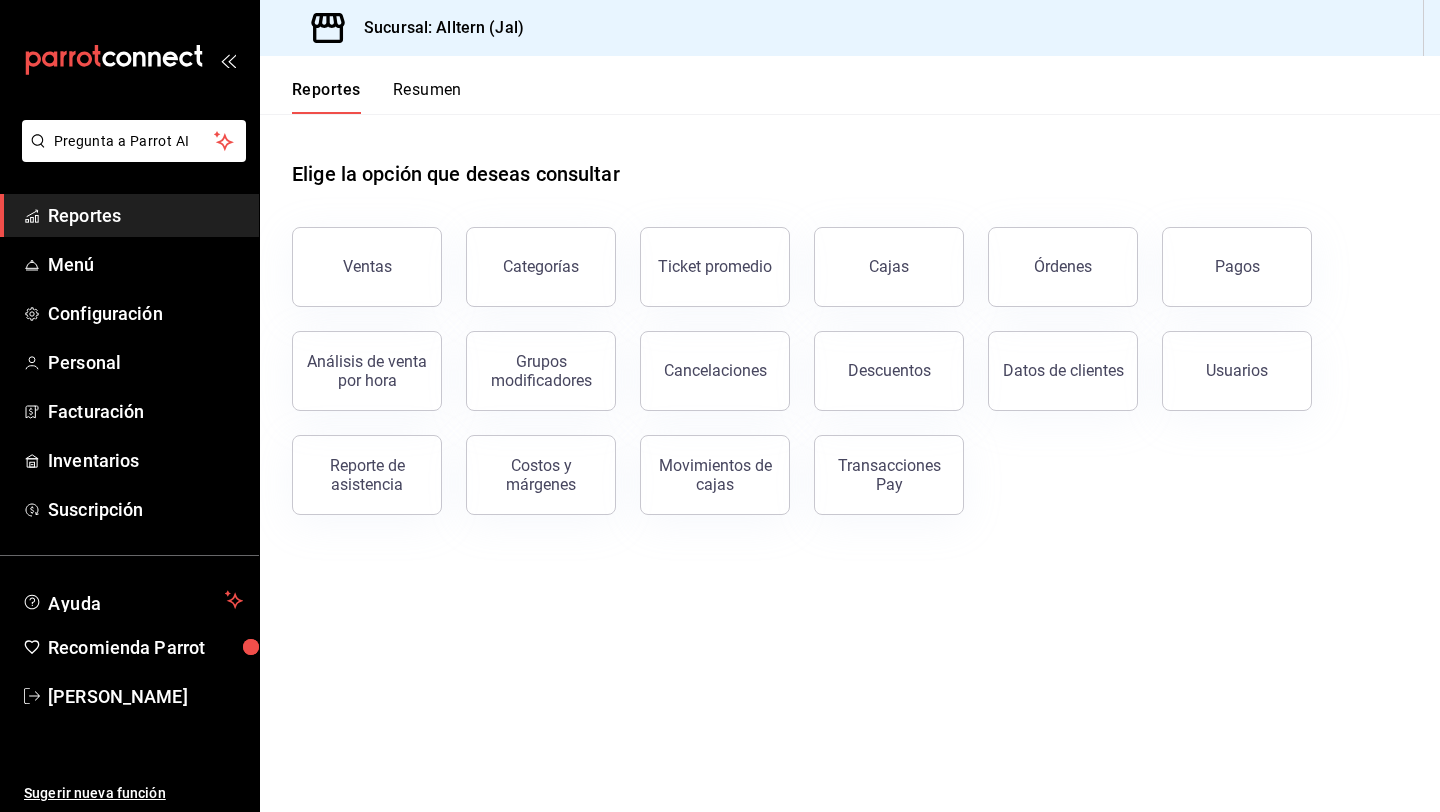 scroll, scrollTop: 0, scrollLeft: 0, axis: both 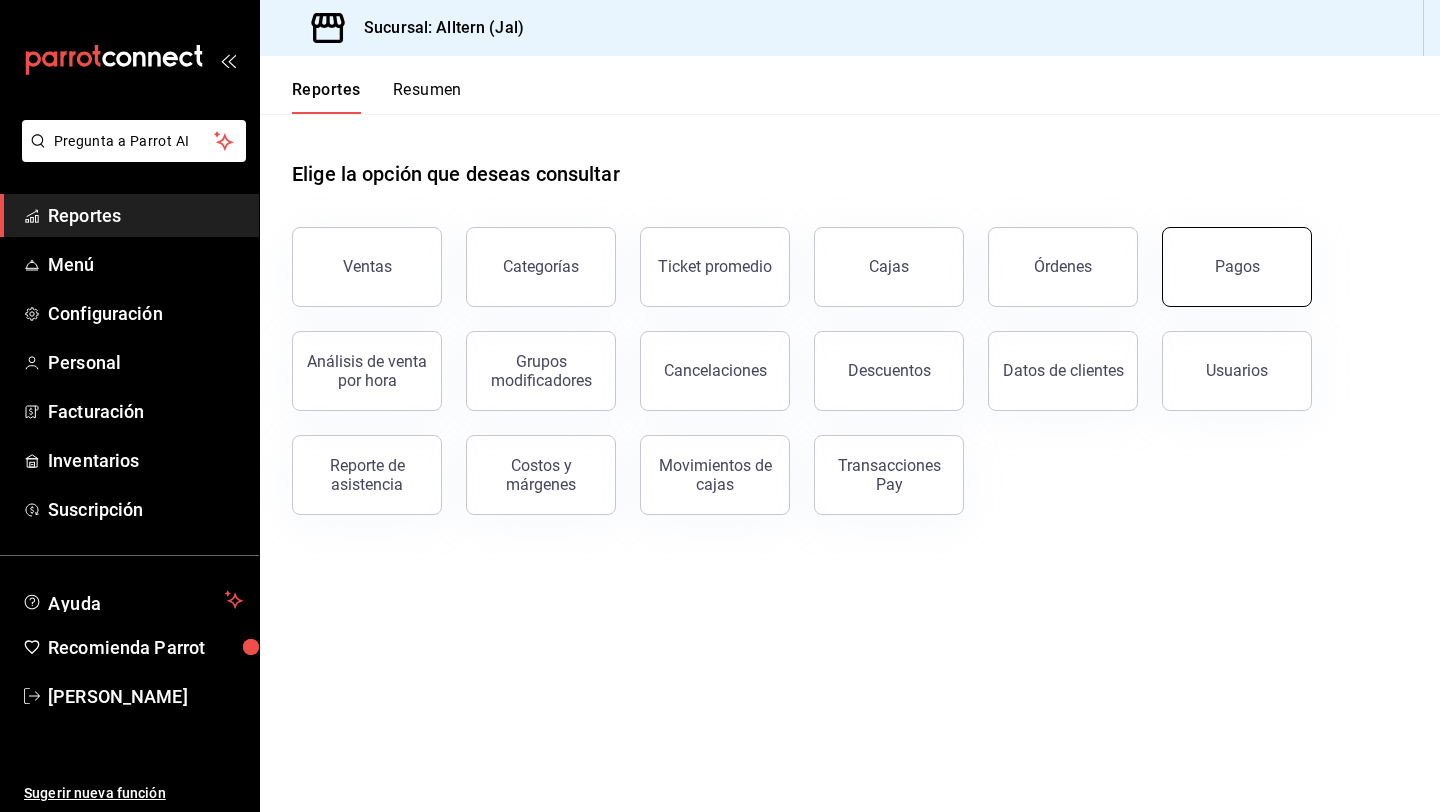 click on "Pagos" at bounding box center [1237, 266] 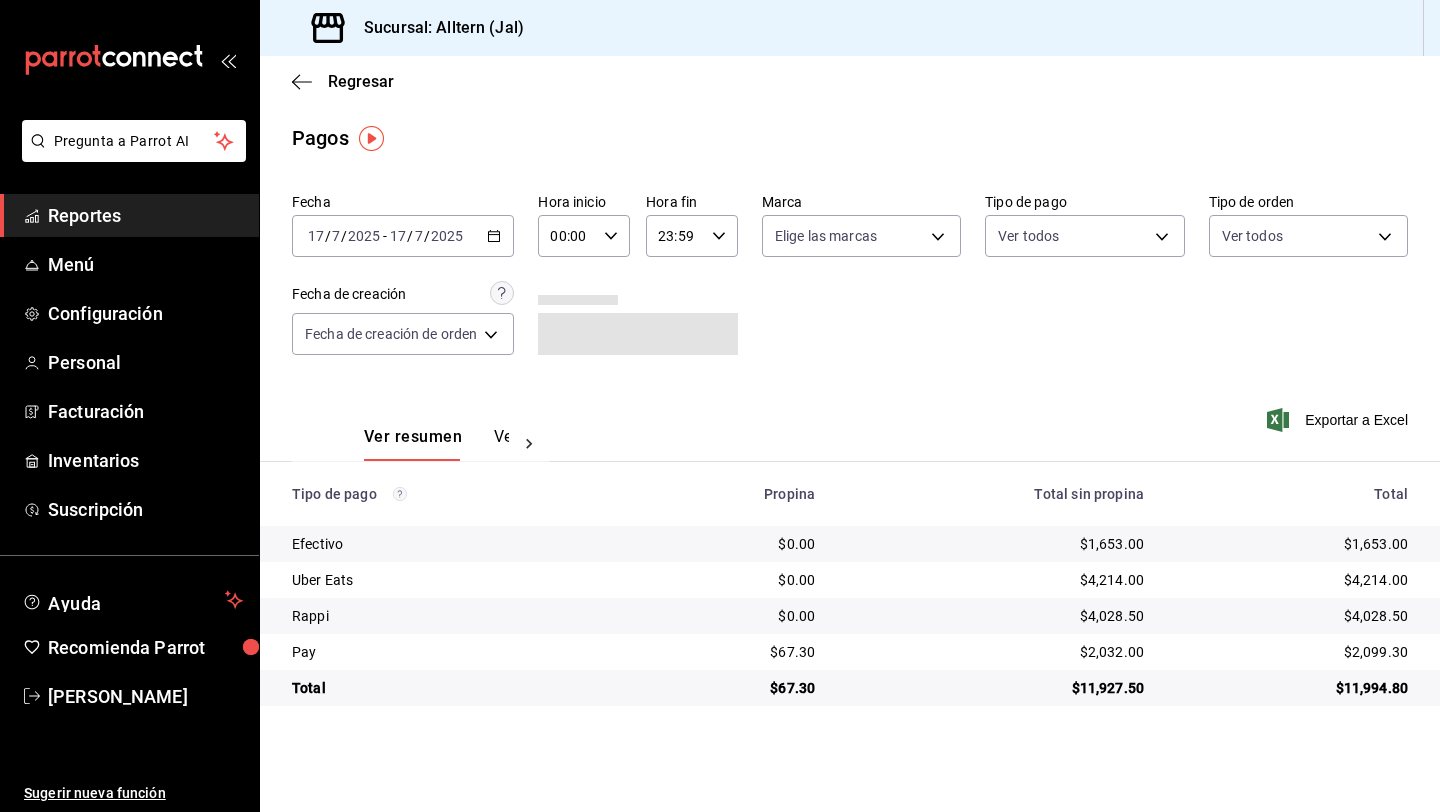 click 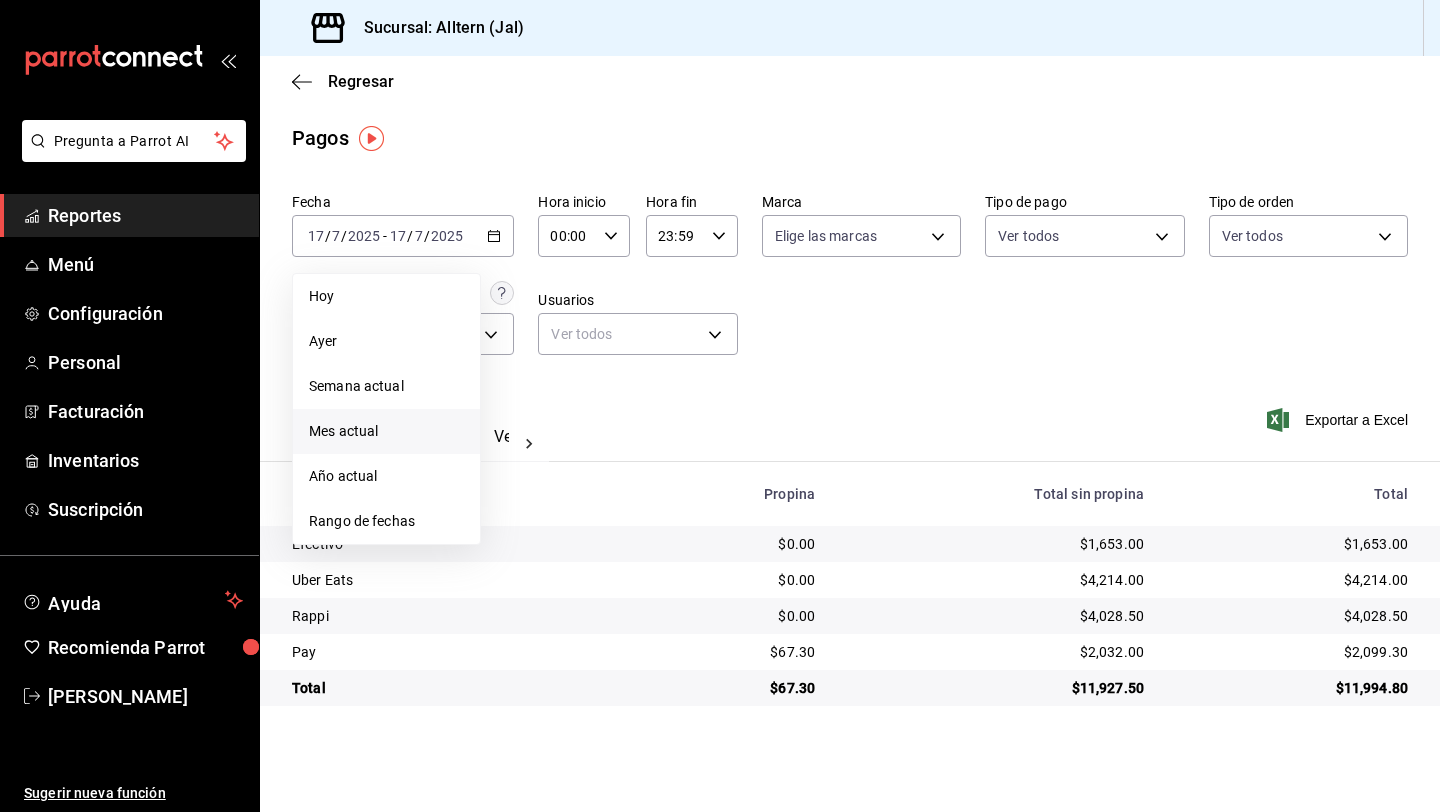 click on "Mes actual" at bounding box center (386, 431) 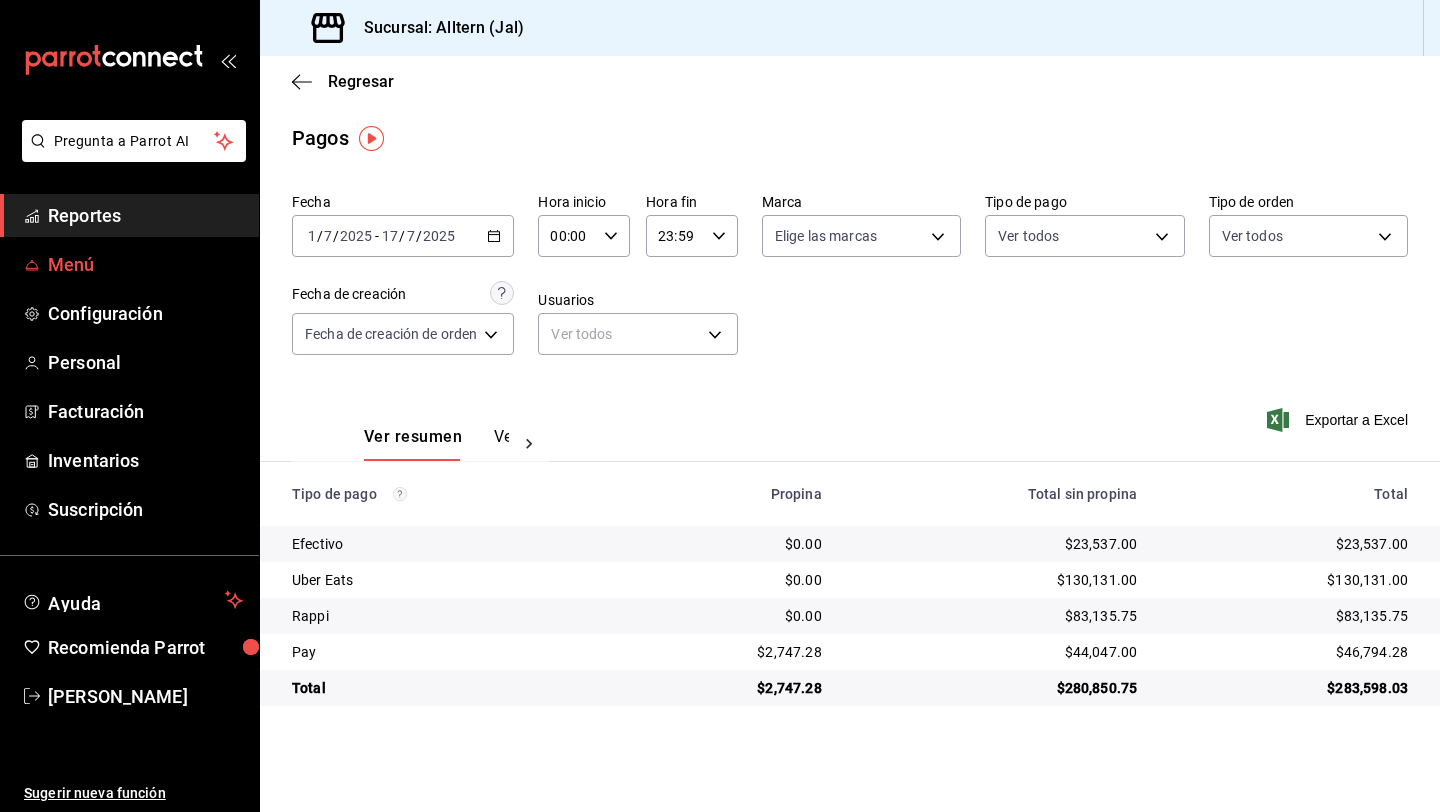 click on "Menú" at bounding box center [145, 264] 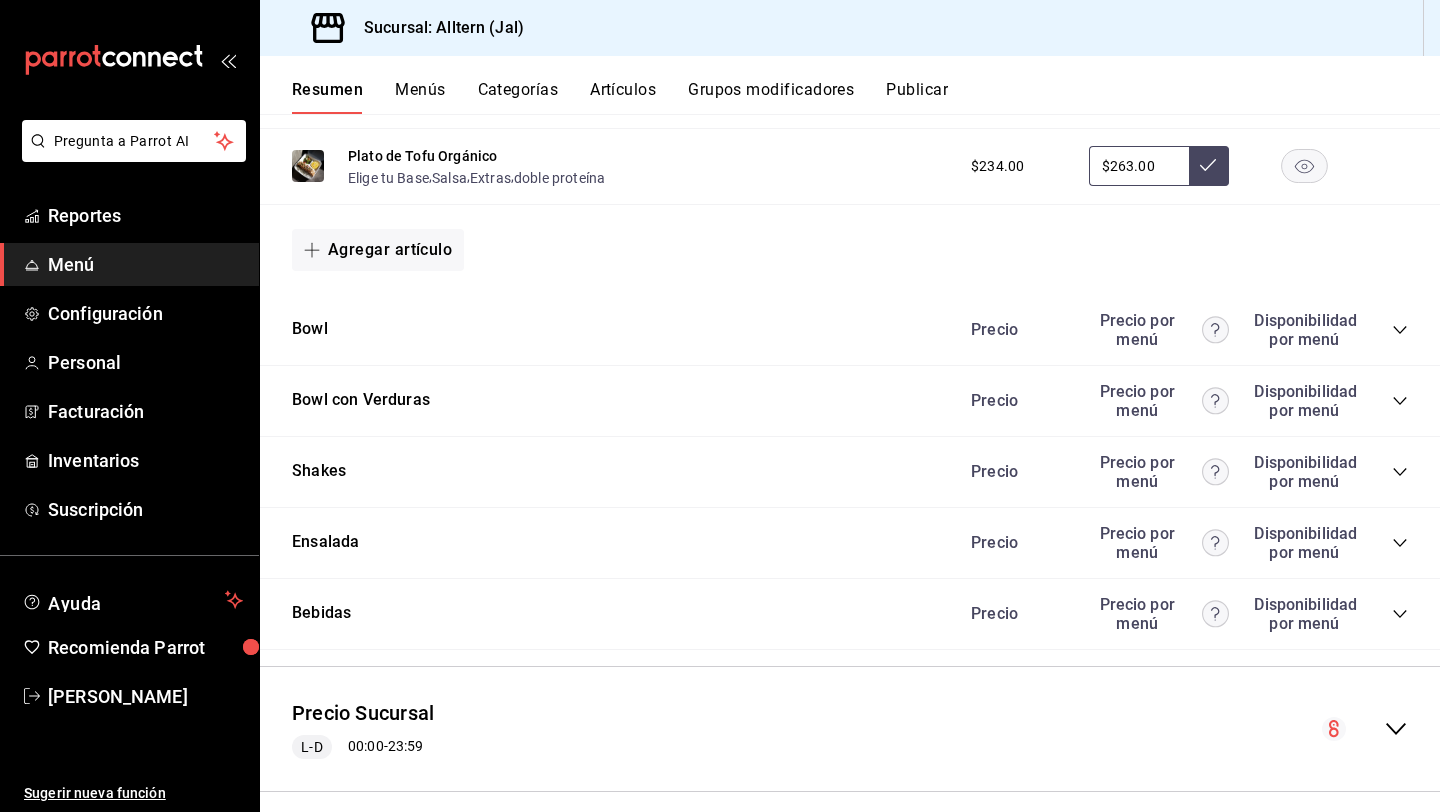 scroll, scrollTop: 1397, scrollLeft: 0, axis: vertical 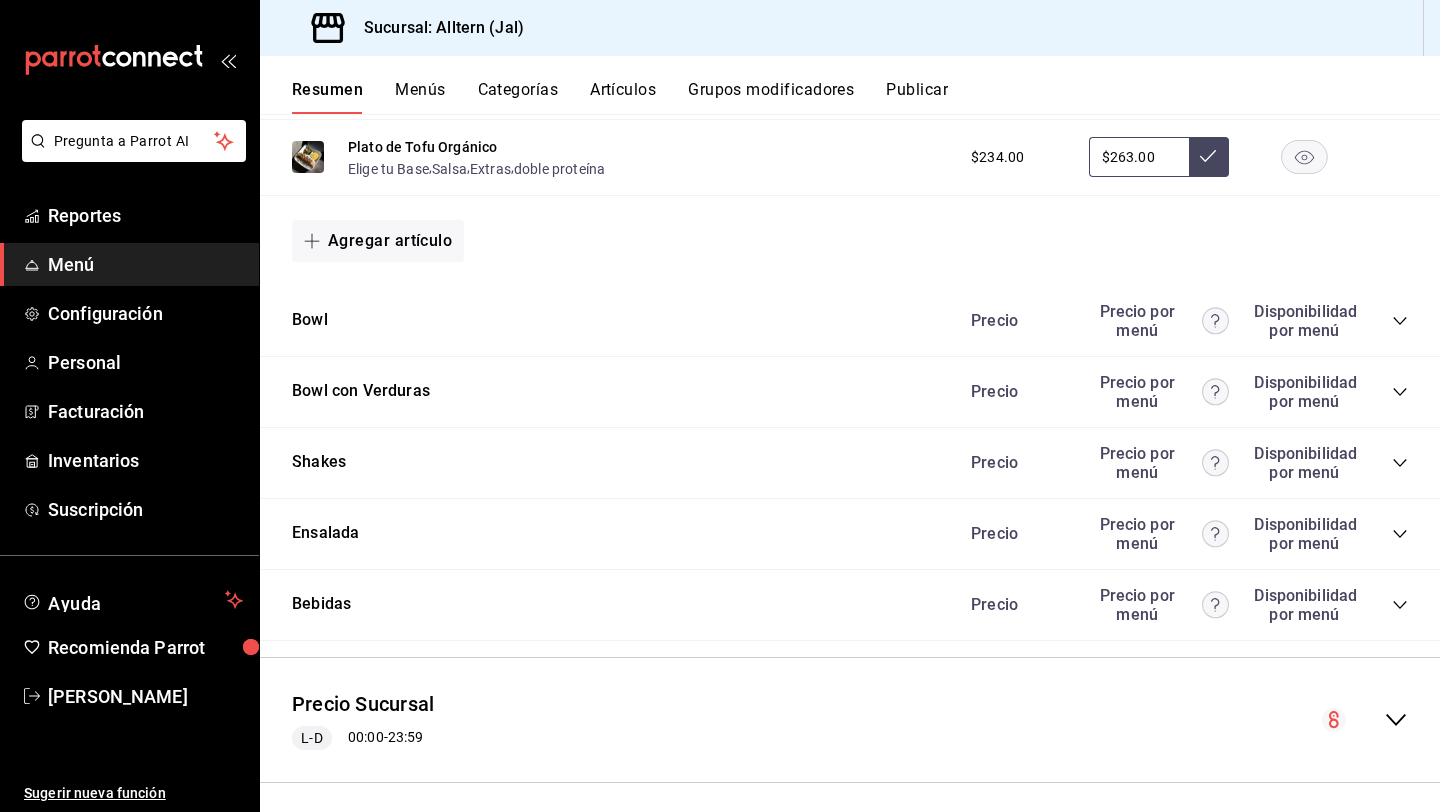 click 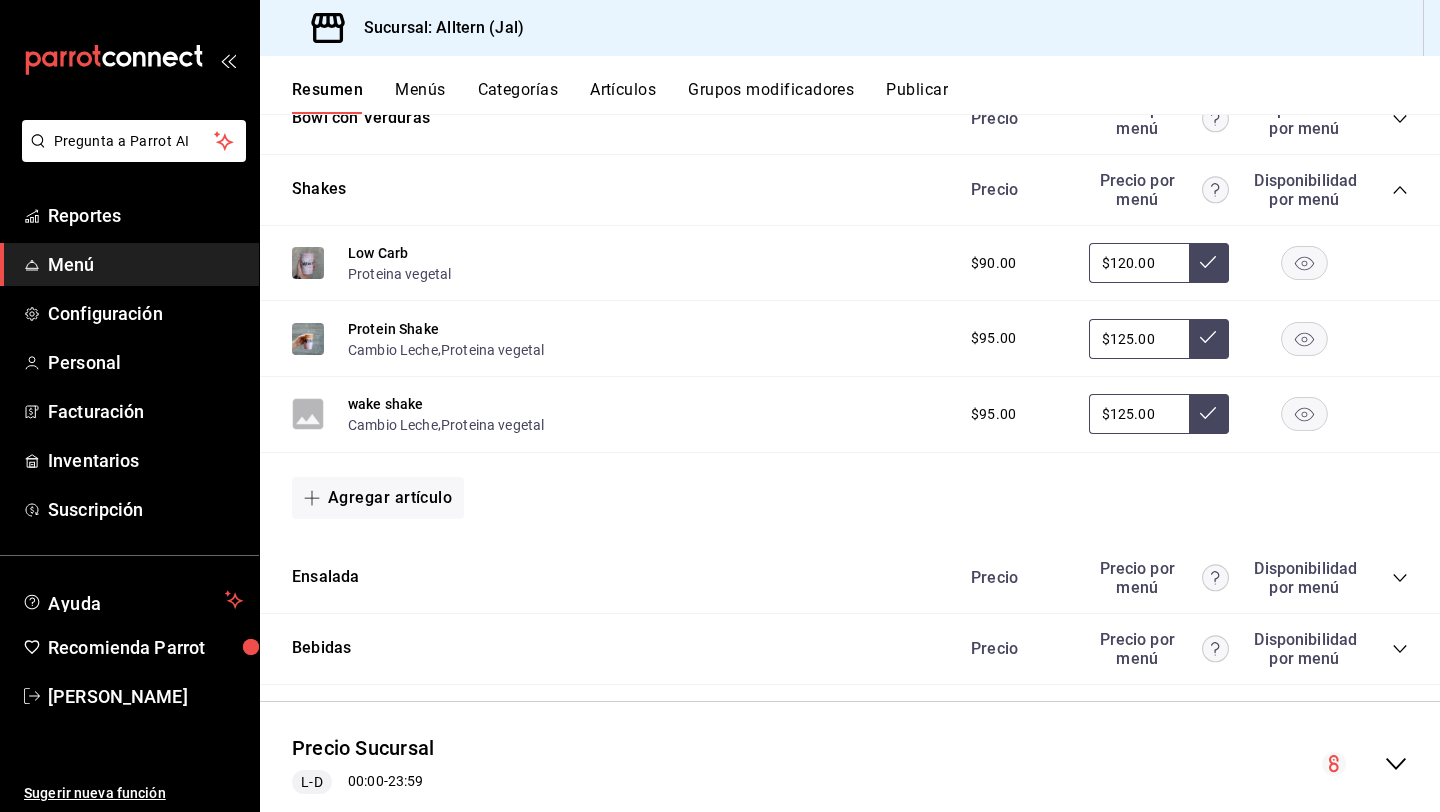 scroll, scrollTop: 1672, scrollLeft: 0, axis: vertical 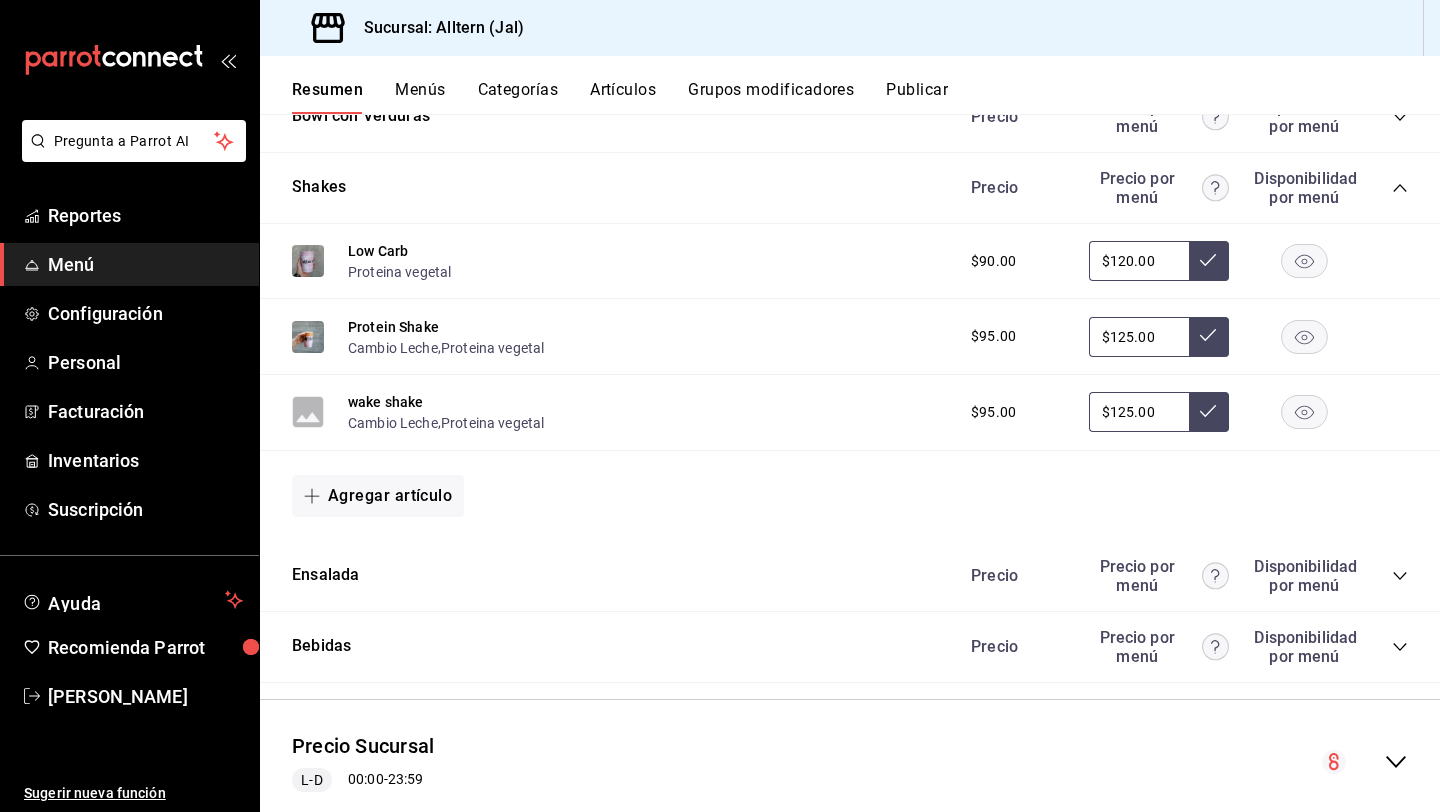 click 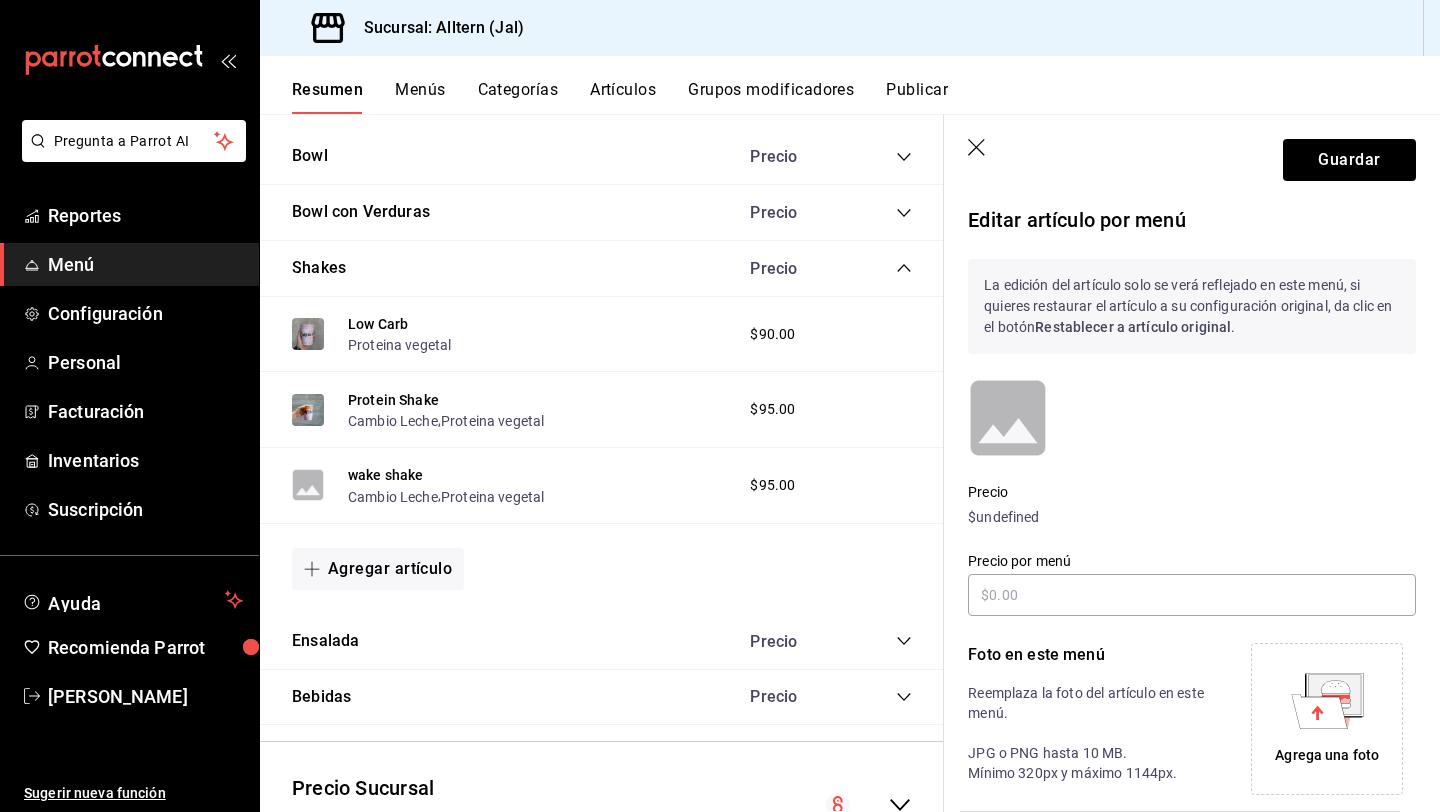 scroll, scrollTop: 1619, scrollLeft: 0, axis: vertical 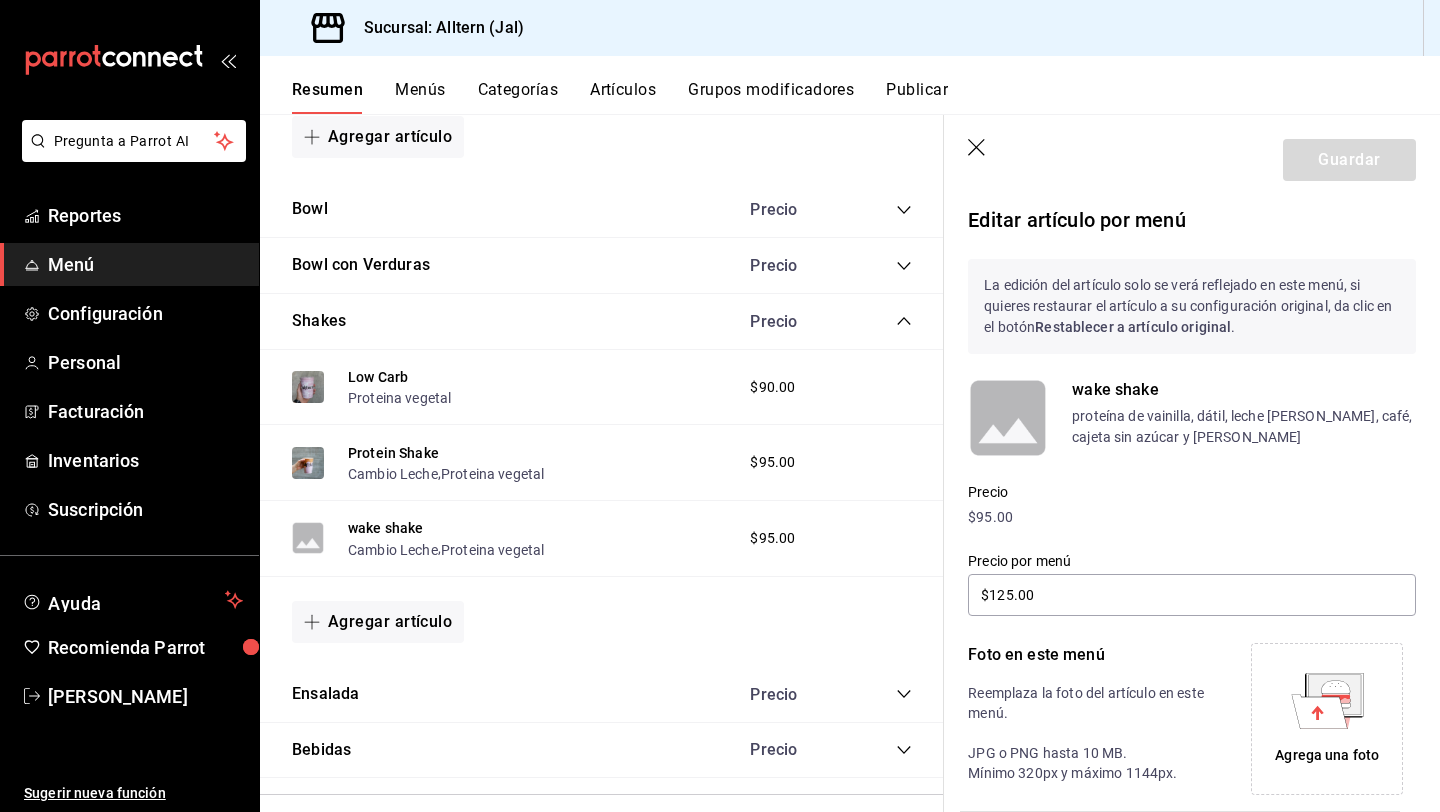 click 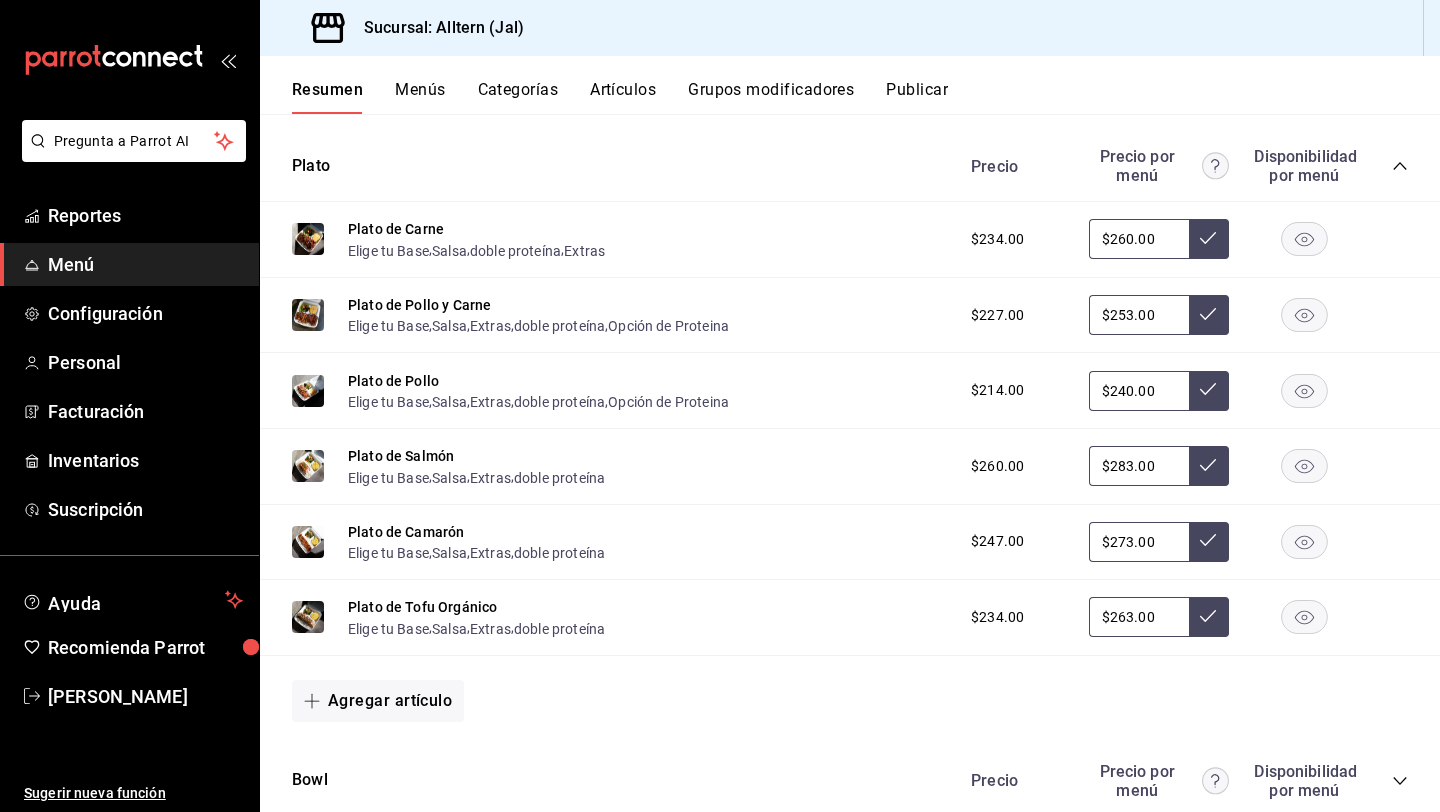 scroll, scrollTop: 875, scrollLeft: 0, axis: vertical 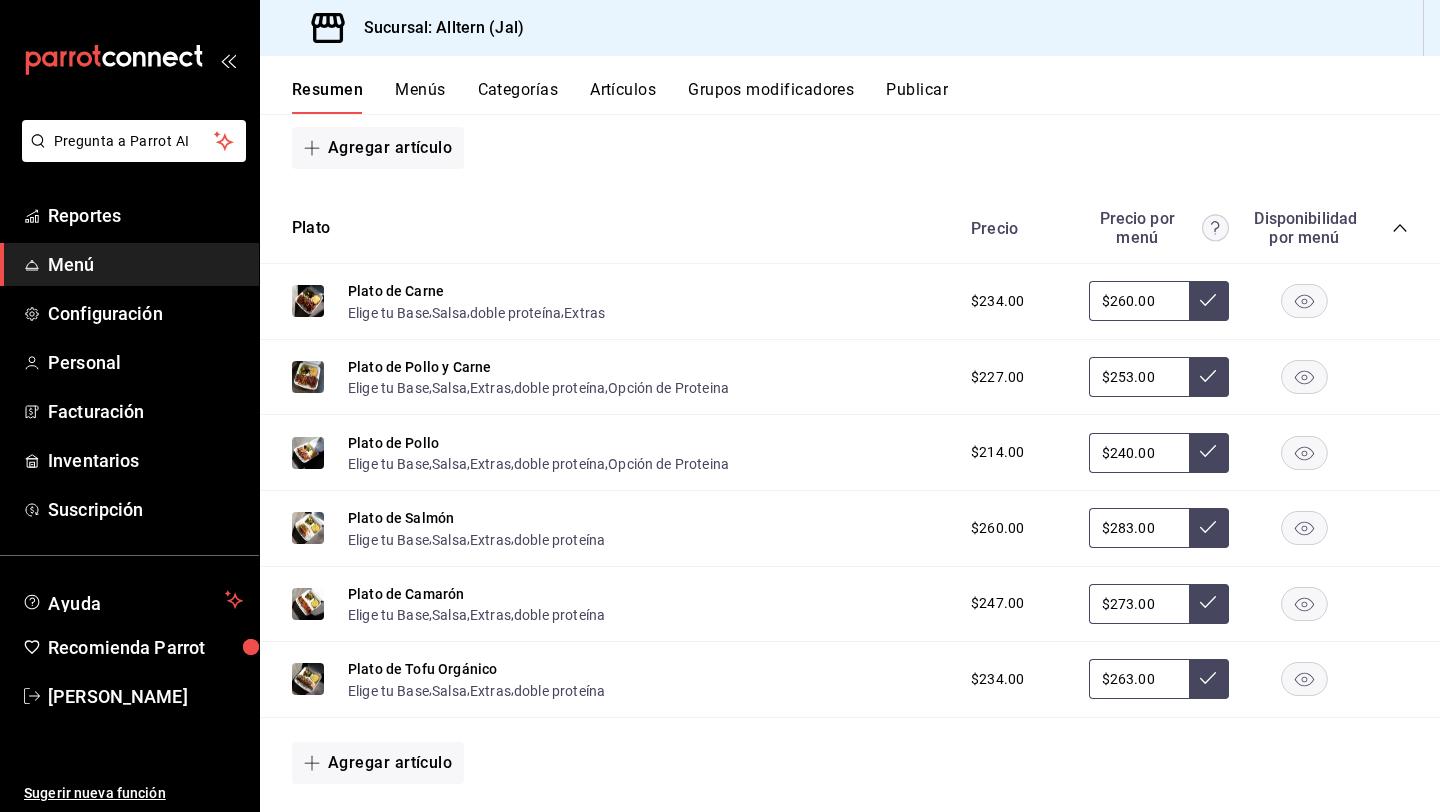 click on "Artículos" at bounding box center (623, 97) 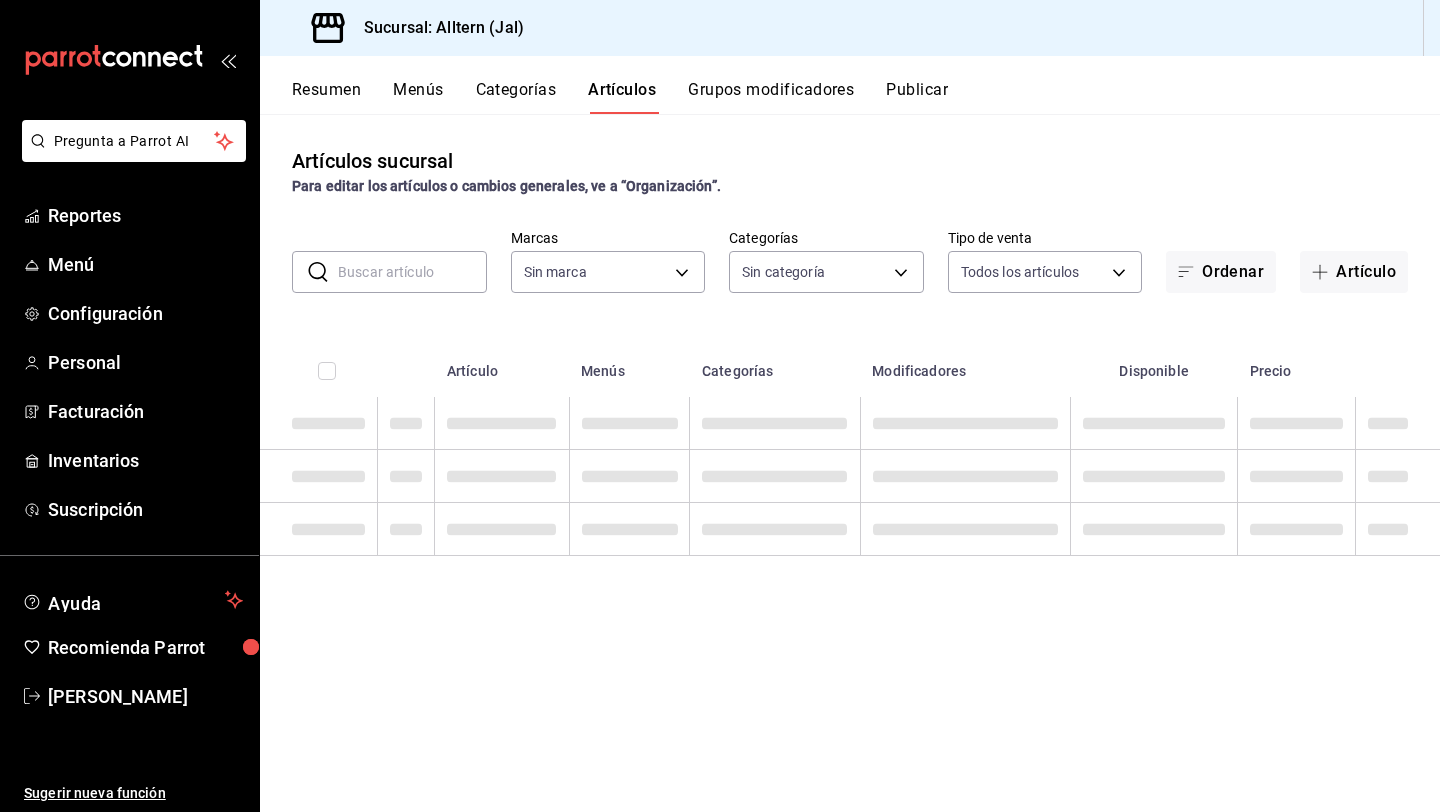 type on "66631300-53cd-4fe6-b068-1c2f65613845" 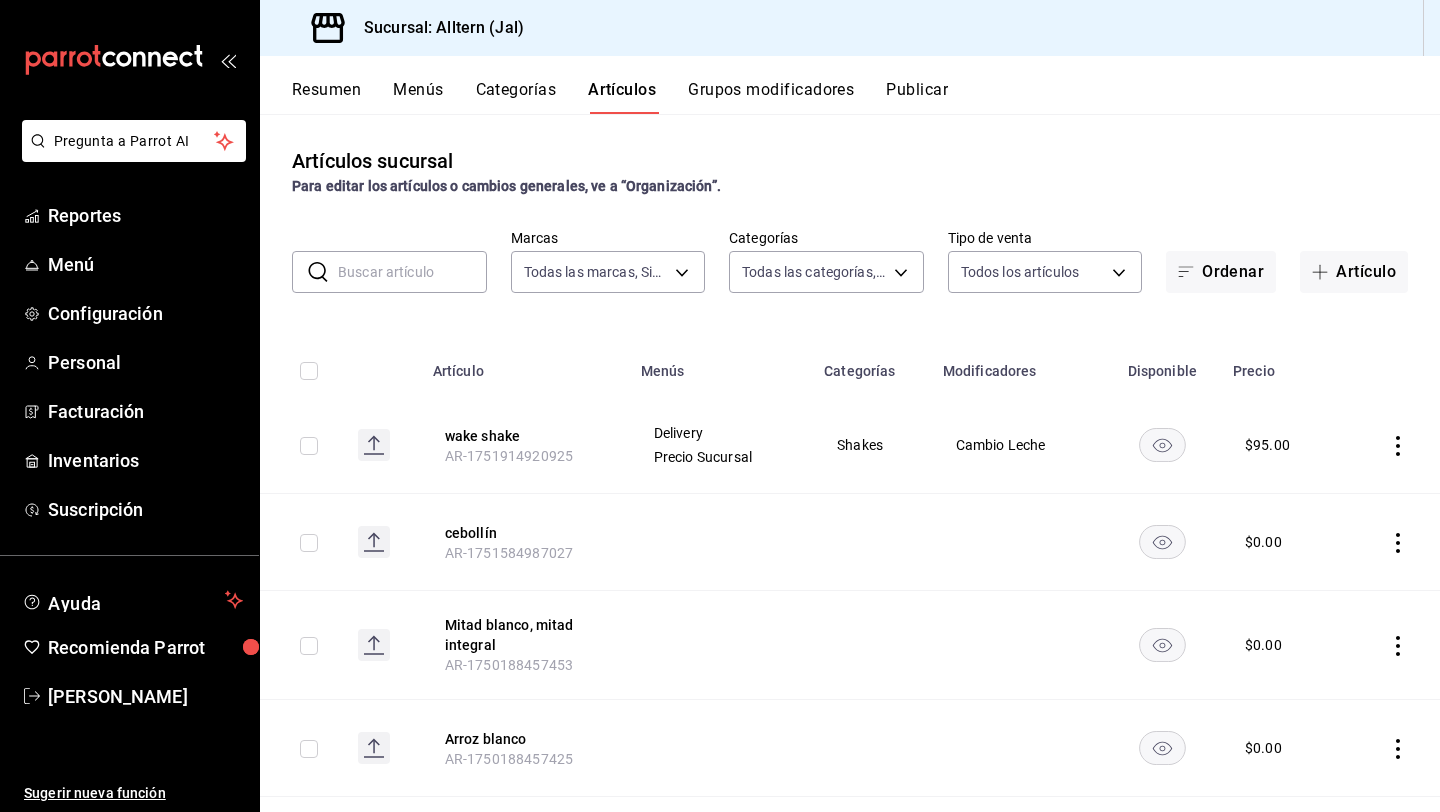 type on "ae30e34b-a51e-47a8-b810-6b621ba43363,59a7dde0-4dfd-4c4a-b099-3f7746bdaea7,05b9f2e8-4cd5-4071-9ae8-b60fec823580,c1a0b2df-9f95-4863-b4b3-64c066aed223,222db5e1-ba9e-4acd-bd60-f14440069350,881d054a-b8e2-402c-88a2-ab85c1abf4f2,0e7b3a40-fe05-4b7b-a417-1d7d130175d9,b6110a14-9331-4b5e-a4ba-8ba9774a5e2b,64a421ea-7585-4865-afb7-a76d623ee3dc,e61e16f0-a579-4285-bb47-51abb5ecbf82,c1db84c2-f64b-4280-9b5c-2f72dc608a31,d097962b-377e-468a-b05c-77d3de371679" 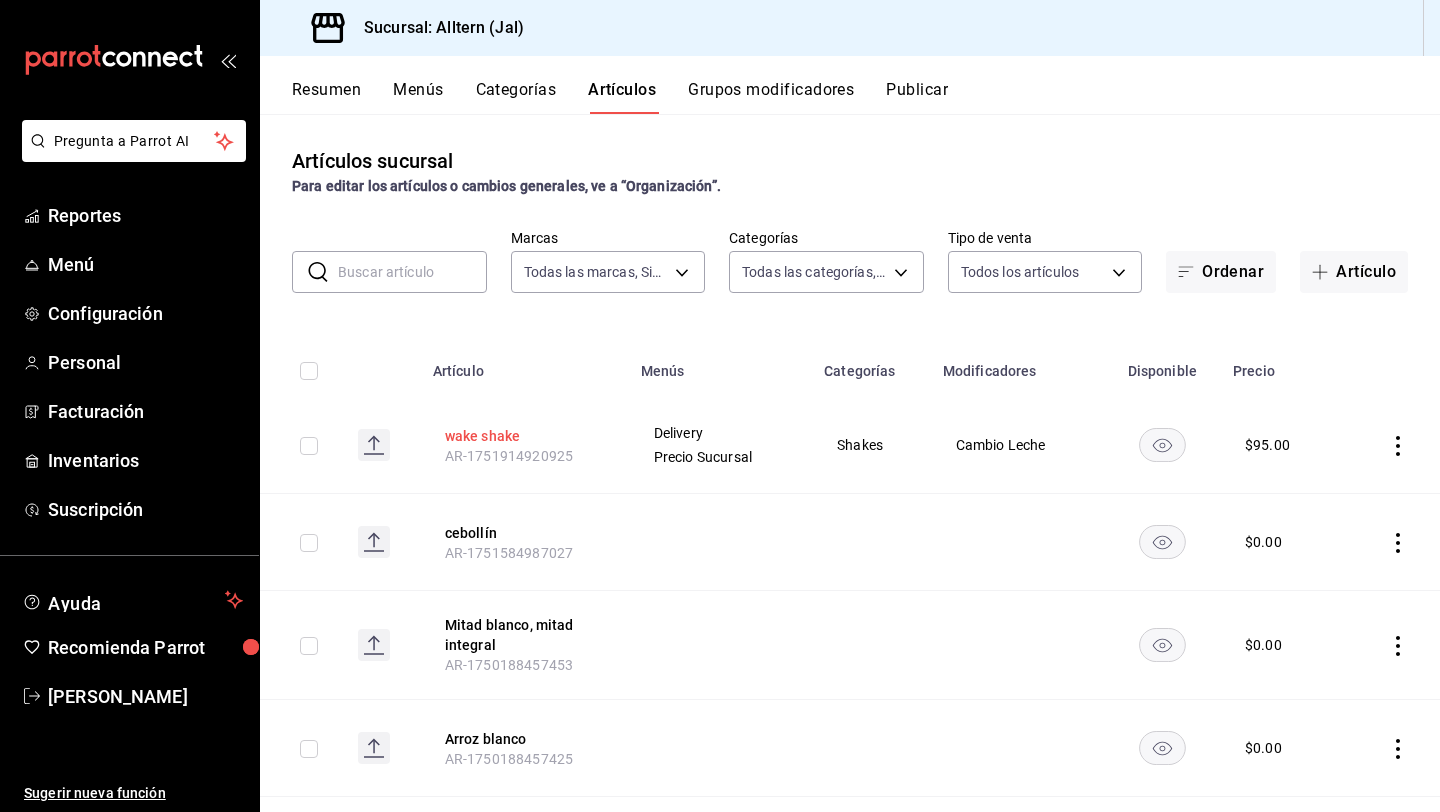 click on "wake shake" at bounding box center [525, 436] 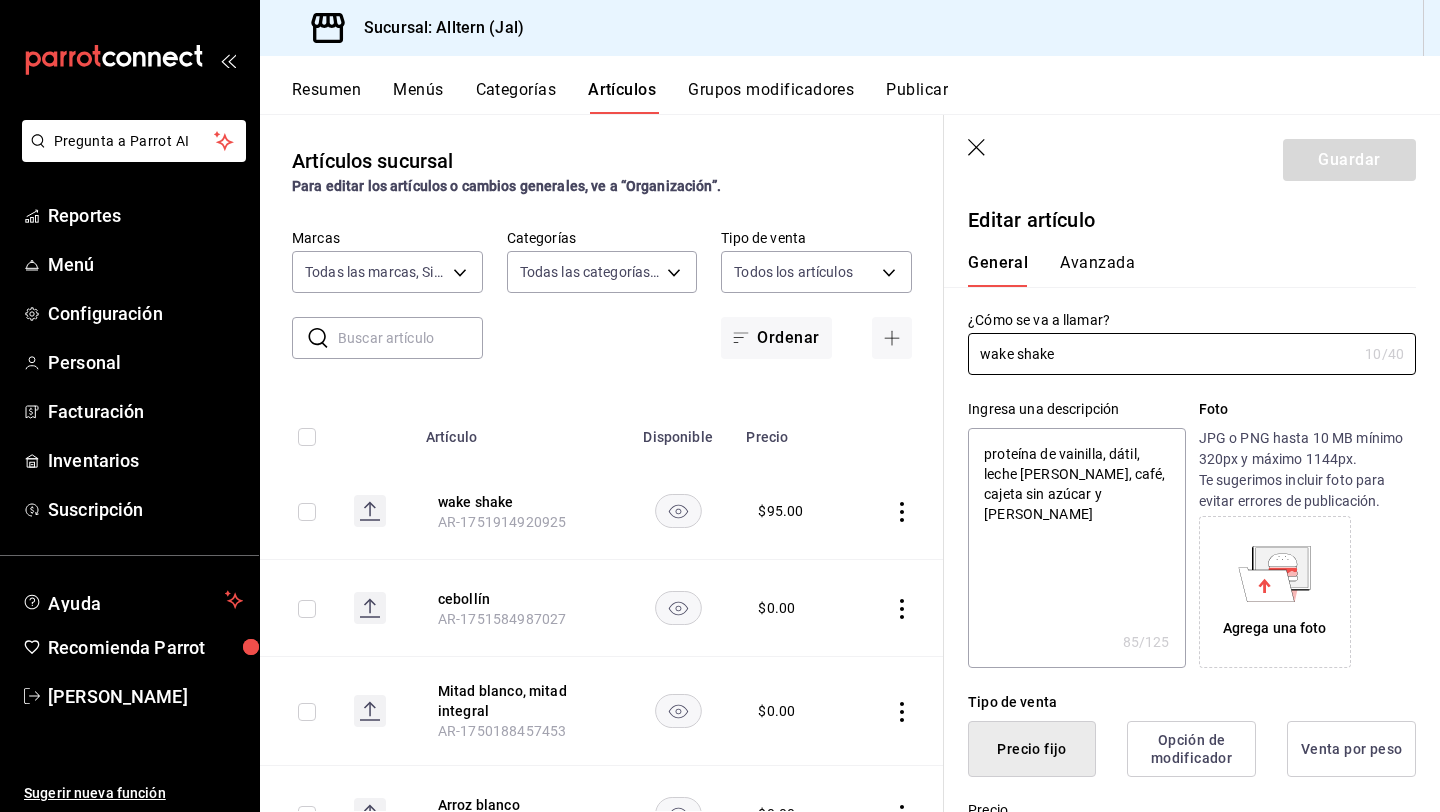 type on "x" 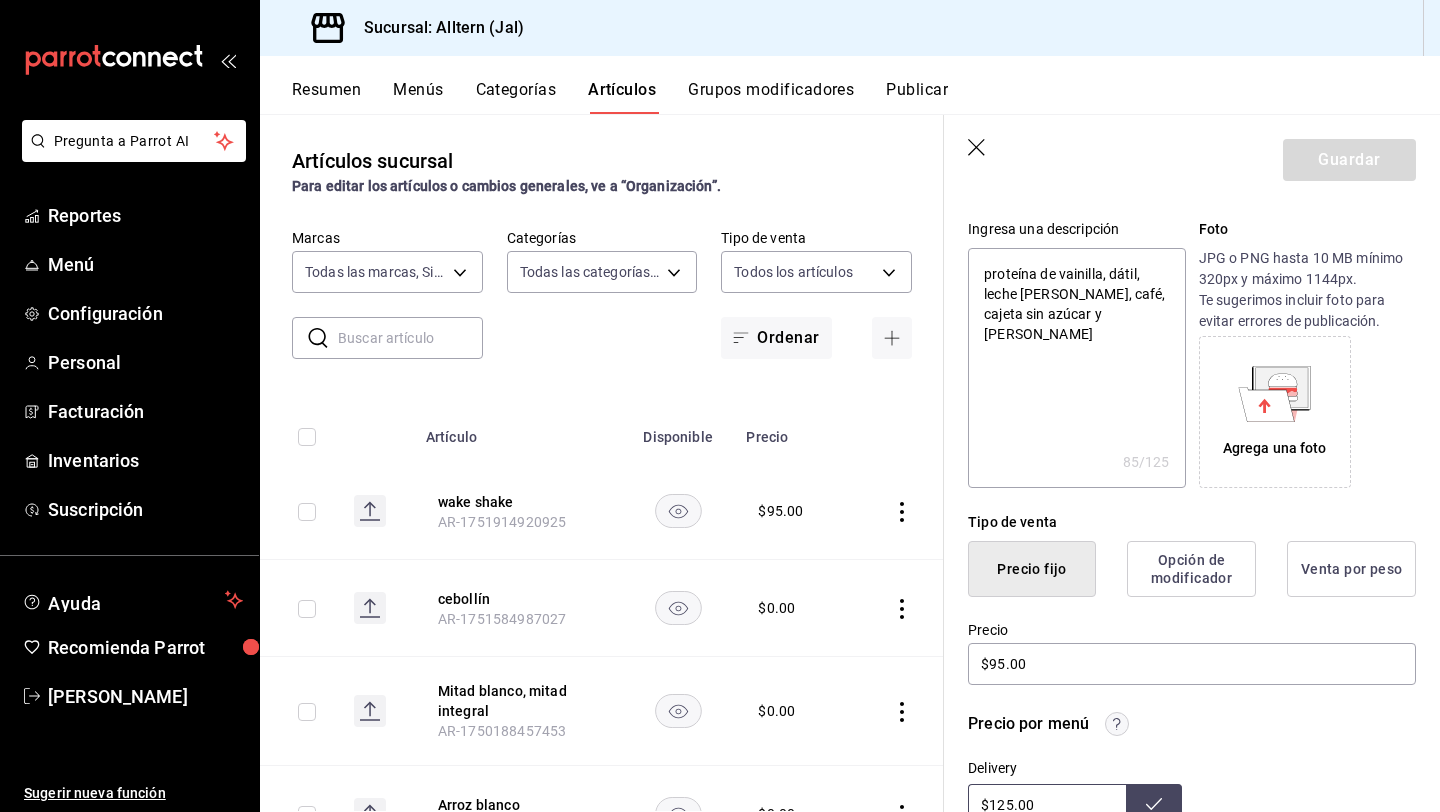 scroll, scrollTop: 209, scrollLeft: 0, axis: vertical 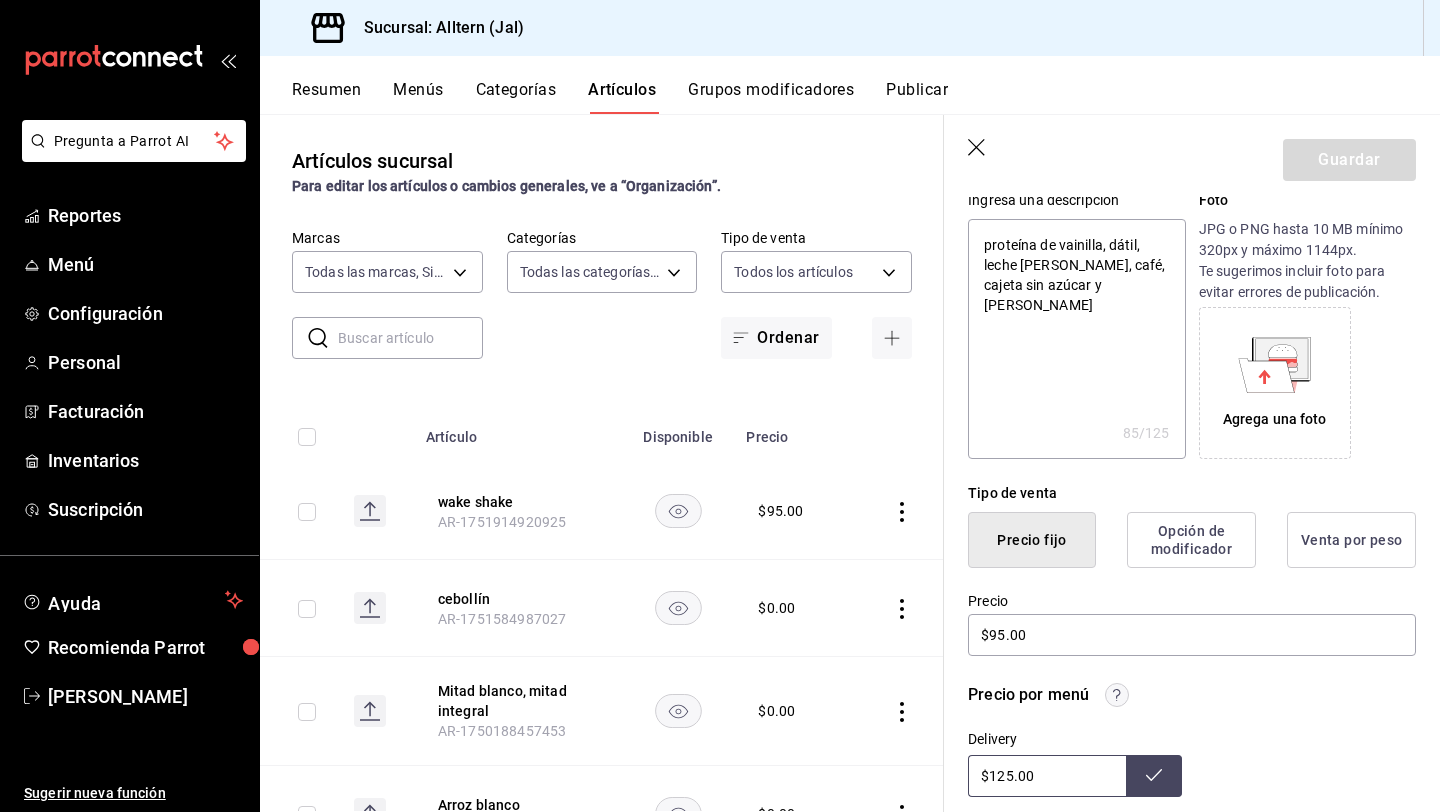 click 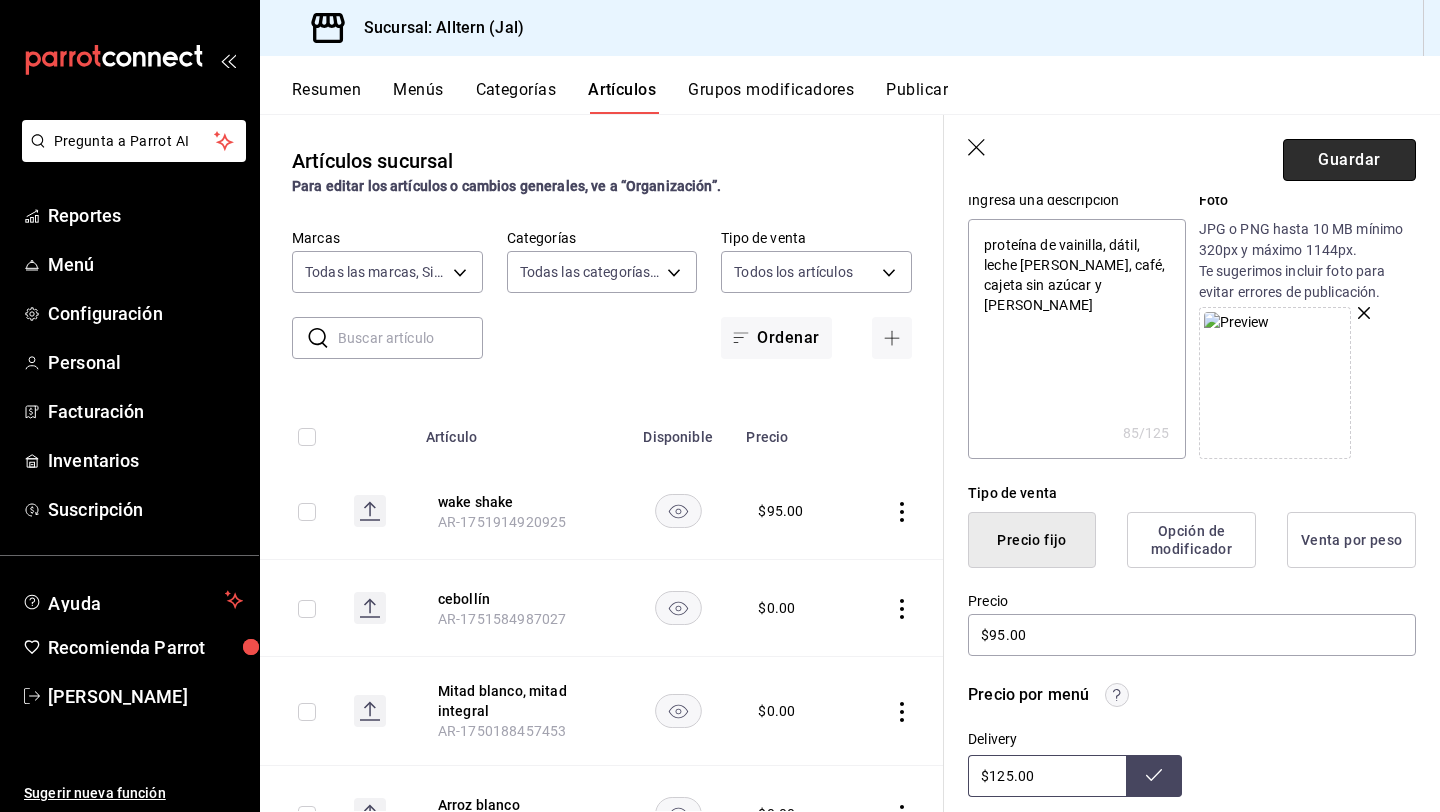 click on "Guardar" at bounding box center [1349, 160] 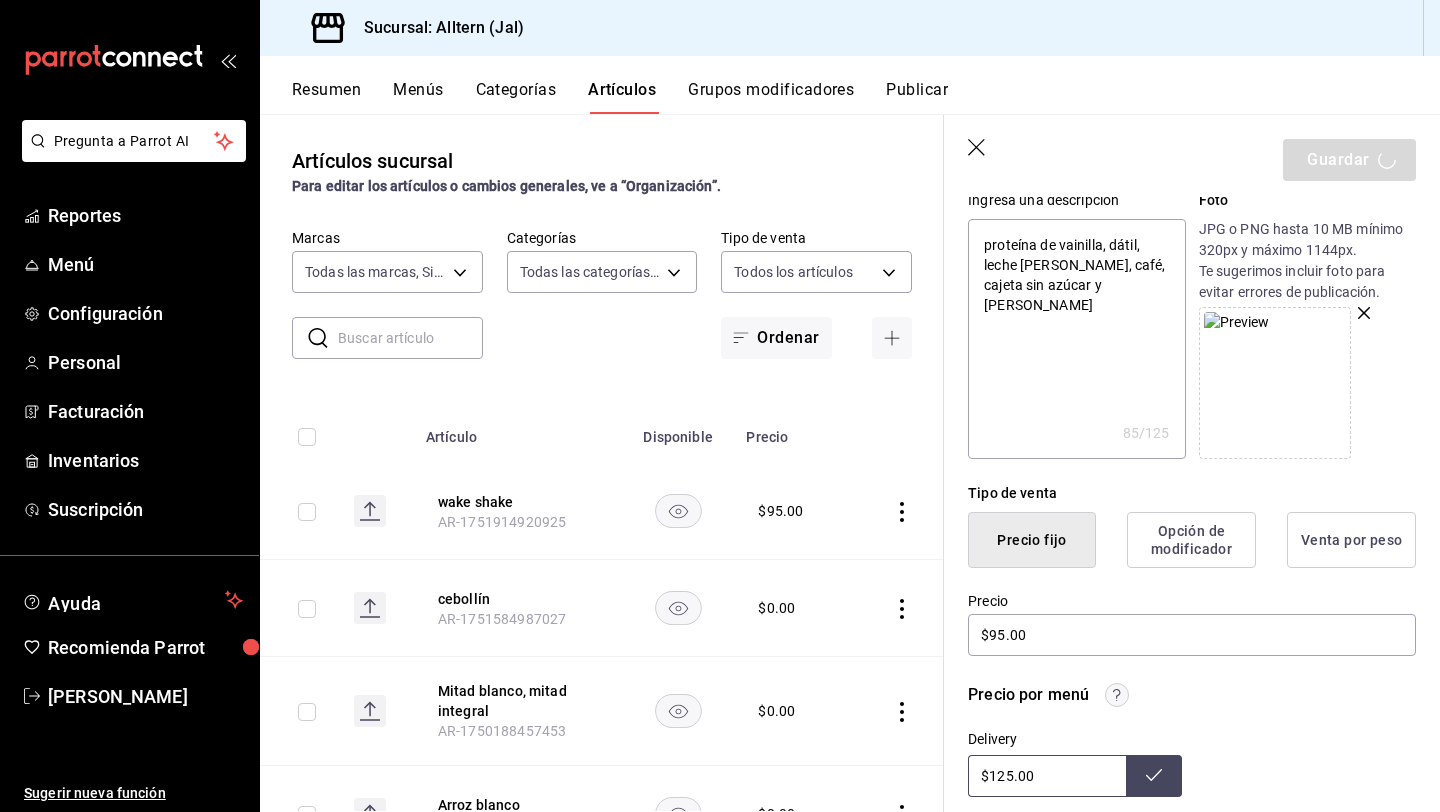 type on "x" 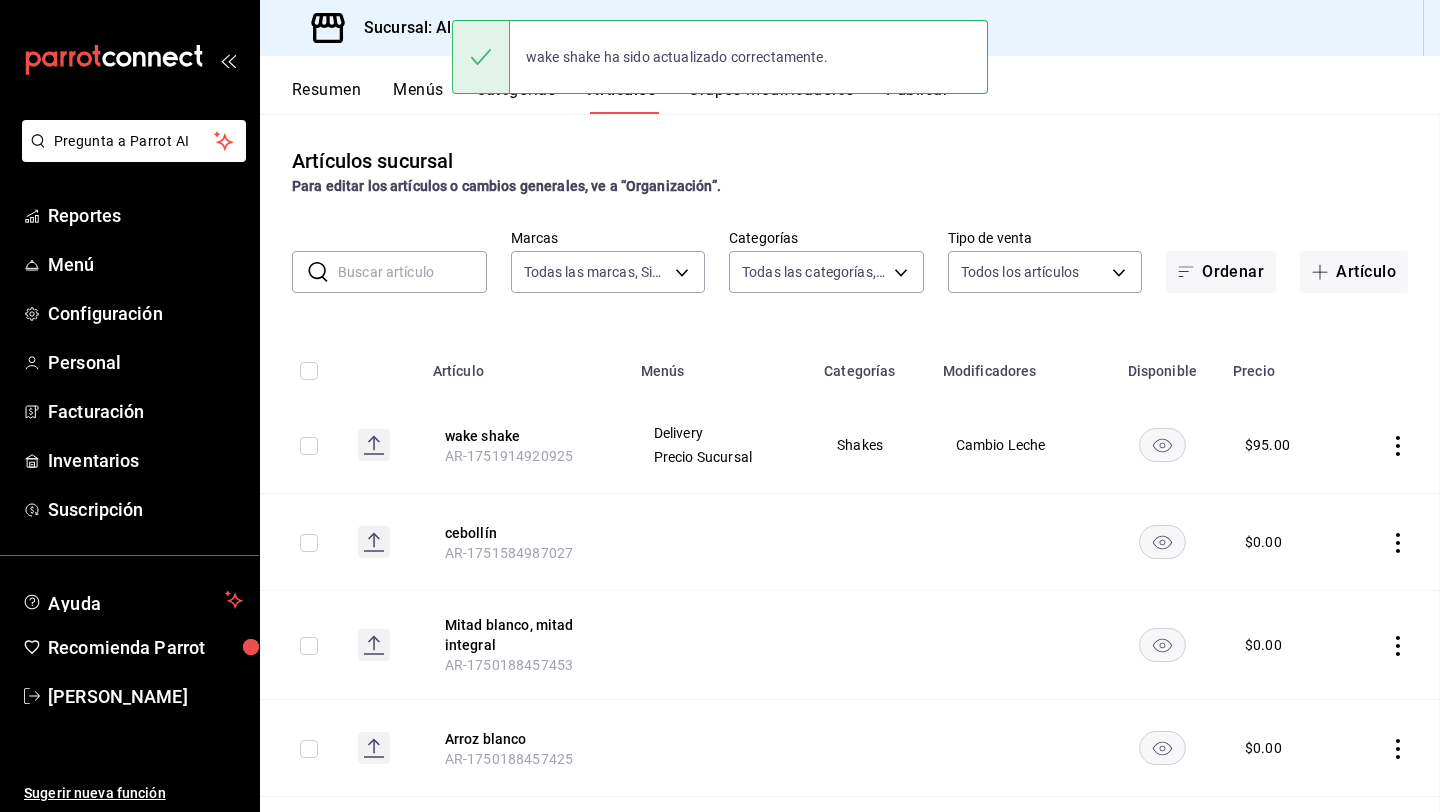 scroll, scrollTop: 0, scrollLeft: 0, axis: both 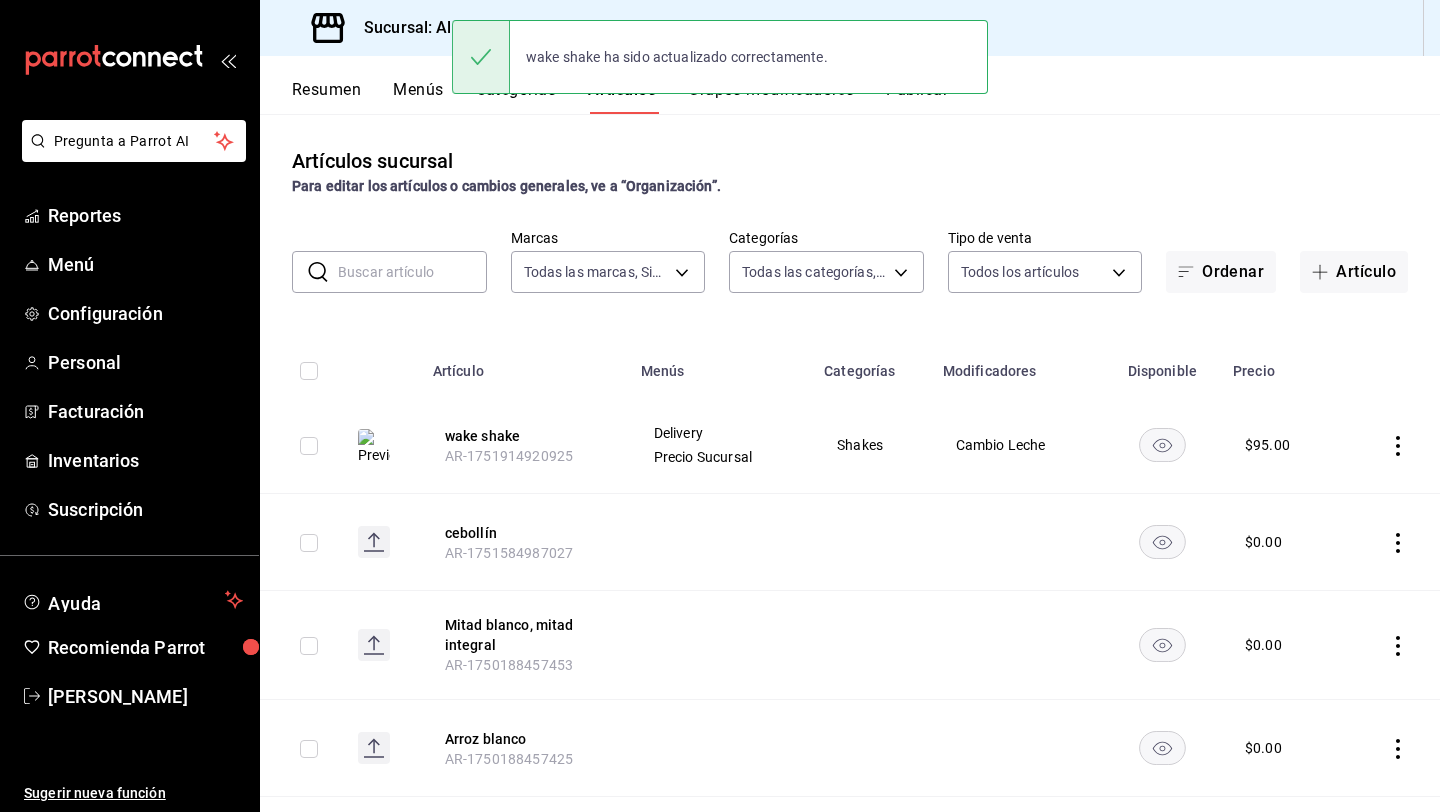 click on "Publicar" at bounding box center (917, 97) 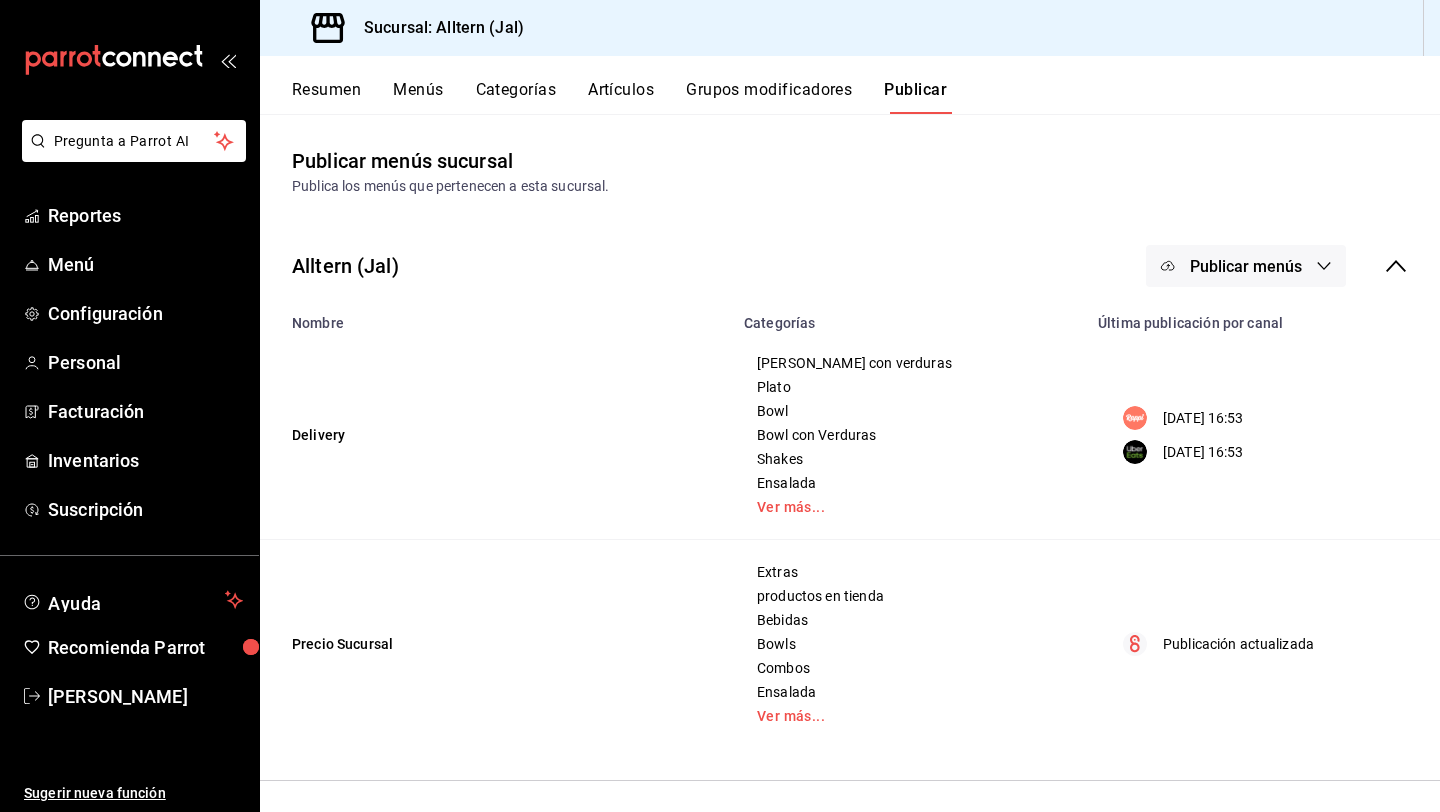 click on "Publicar menús" at bounding box center (1246, 266) 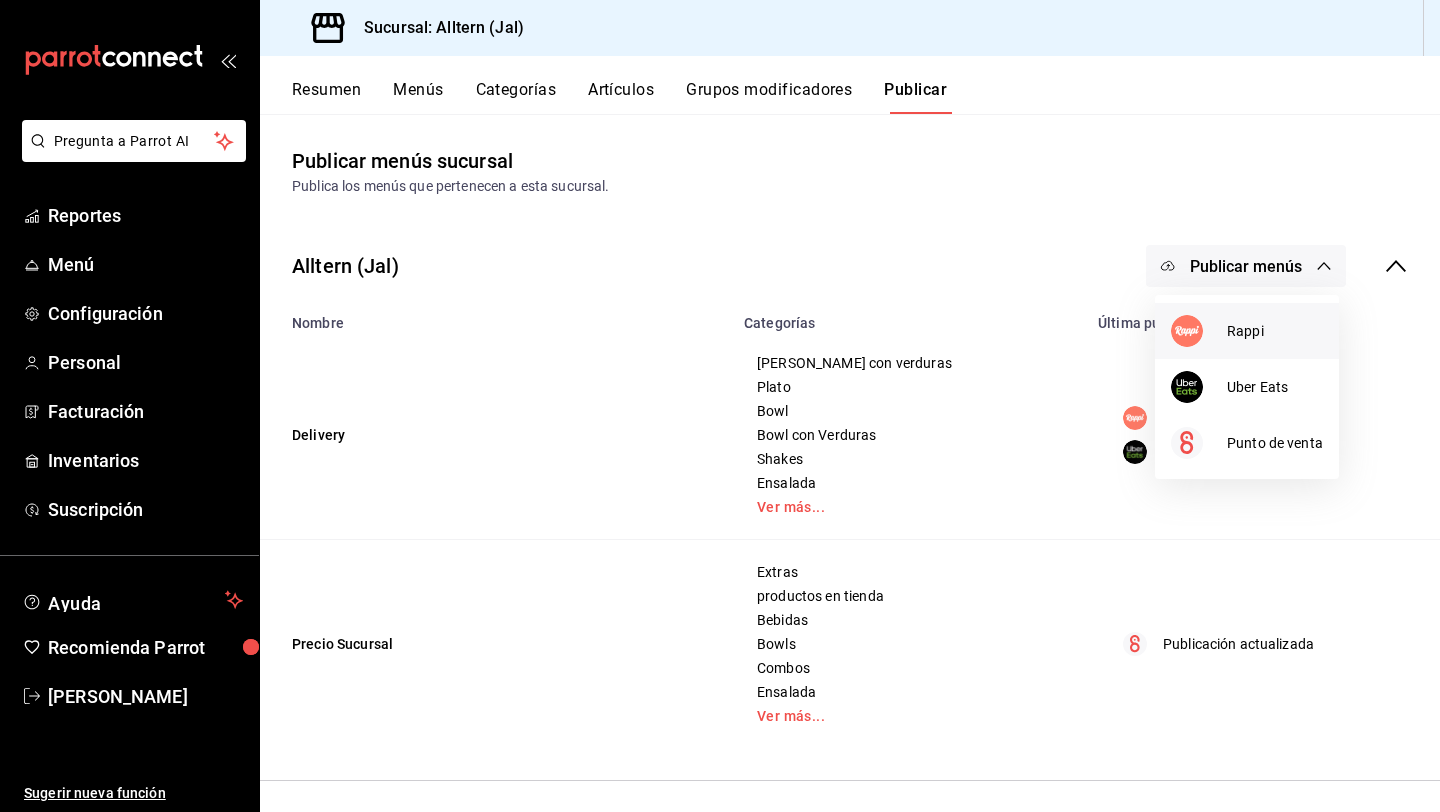 click on "Rappi" at bounding box center [1247, 331] 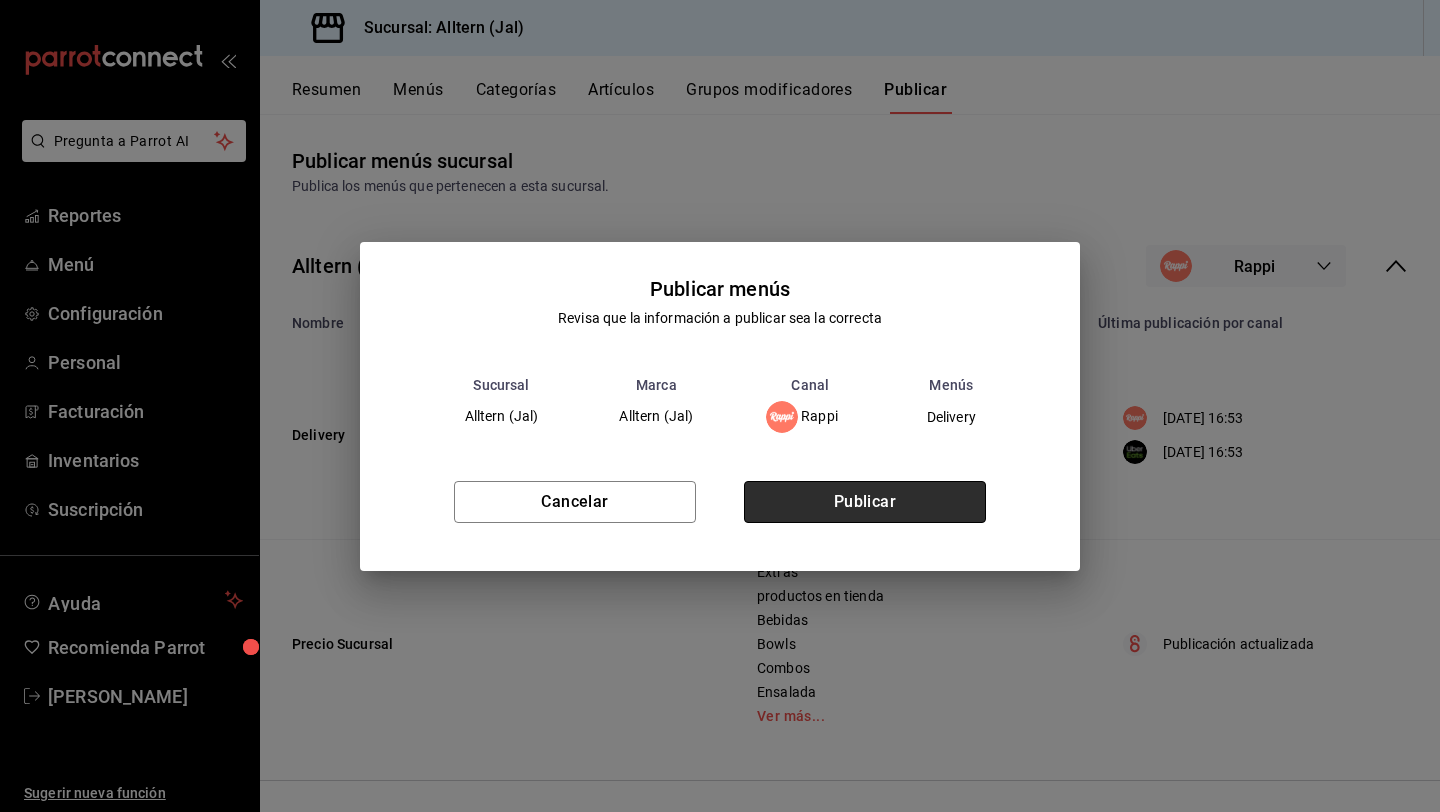 click on "Publicar" at bounding box center [865, 502] 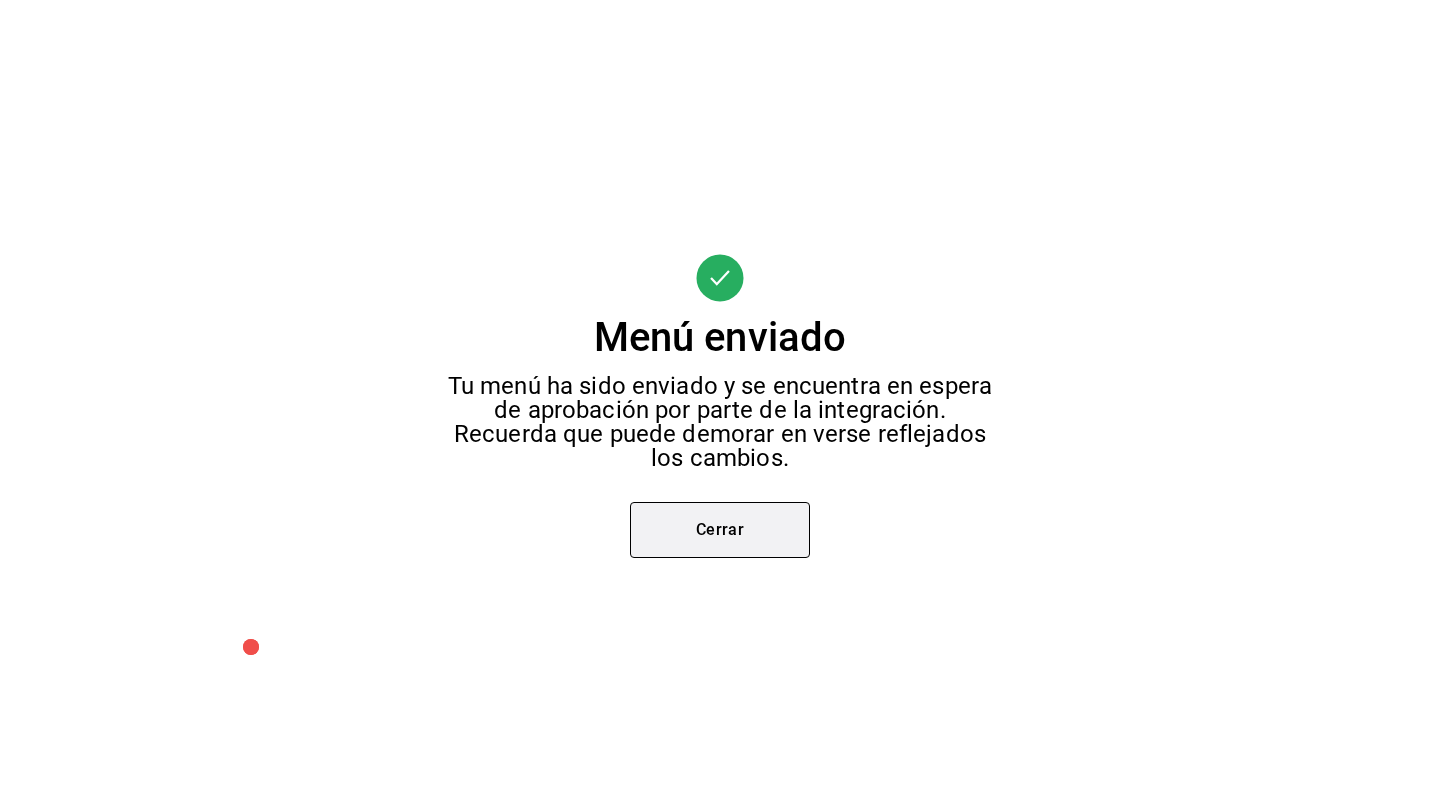 click on "Cerrar" at bounding box center (720, 530) 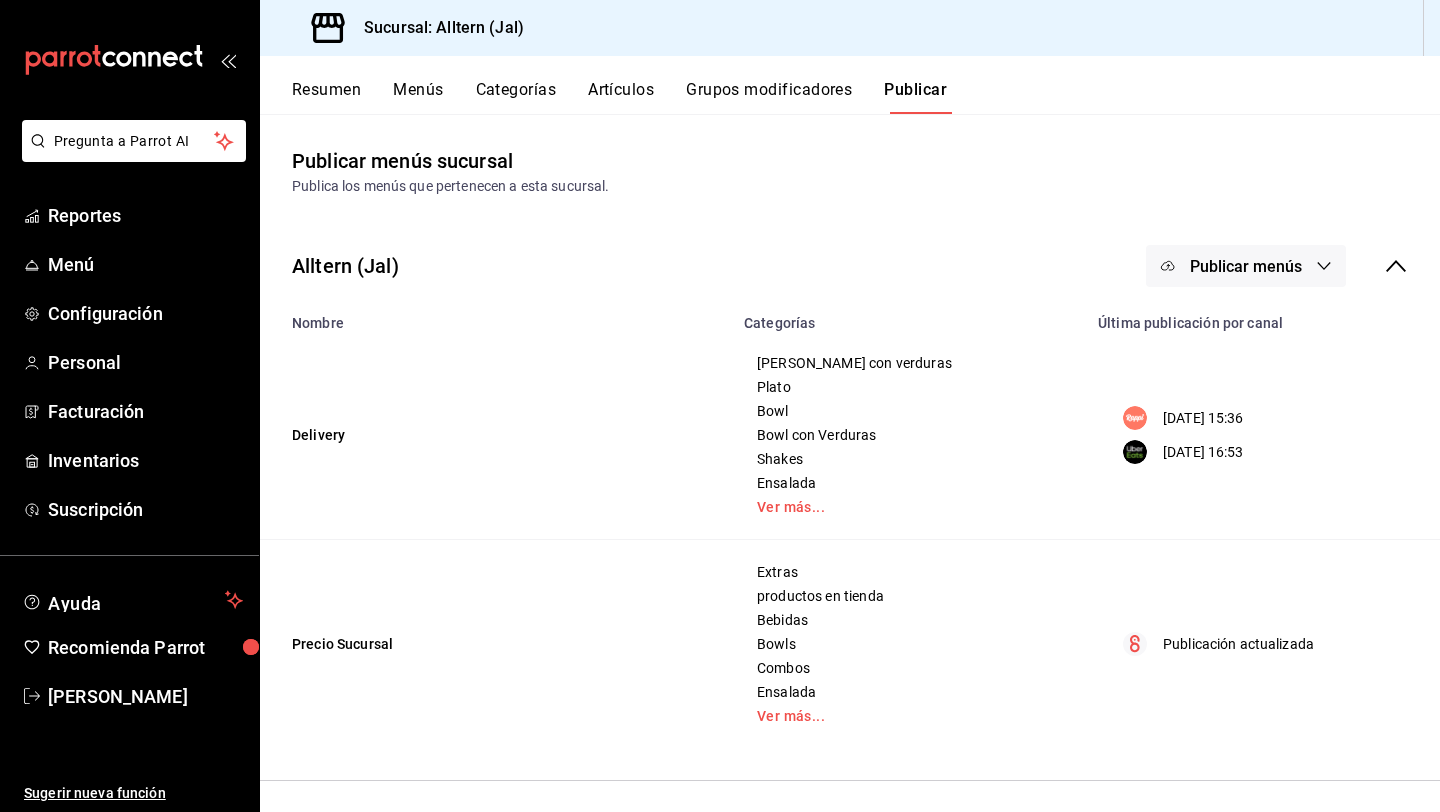 click on "Alltern (Jal) Publicar menús" at bounding box center (850, 266) 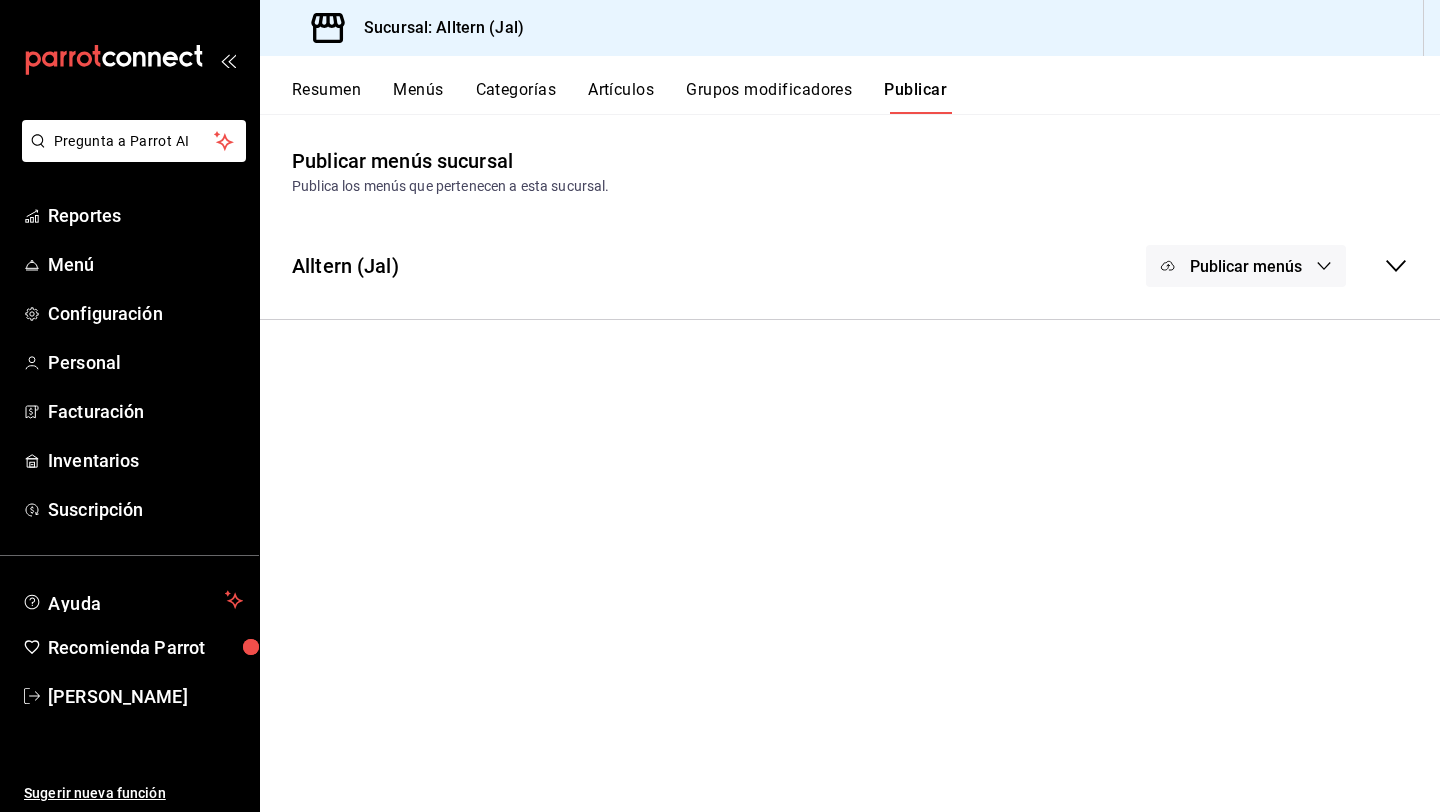 click on "Publicar menús" at bounding box center (1246, 266) 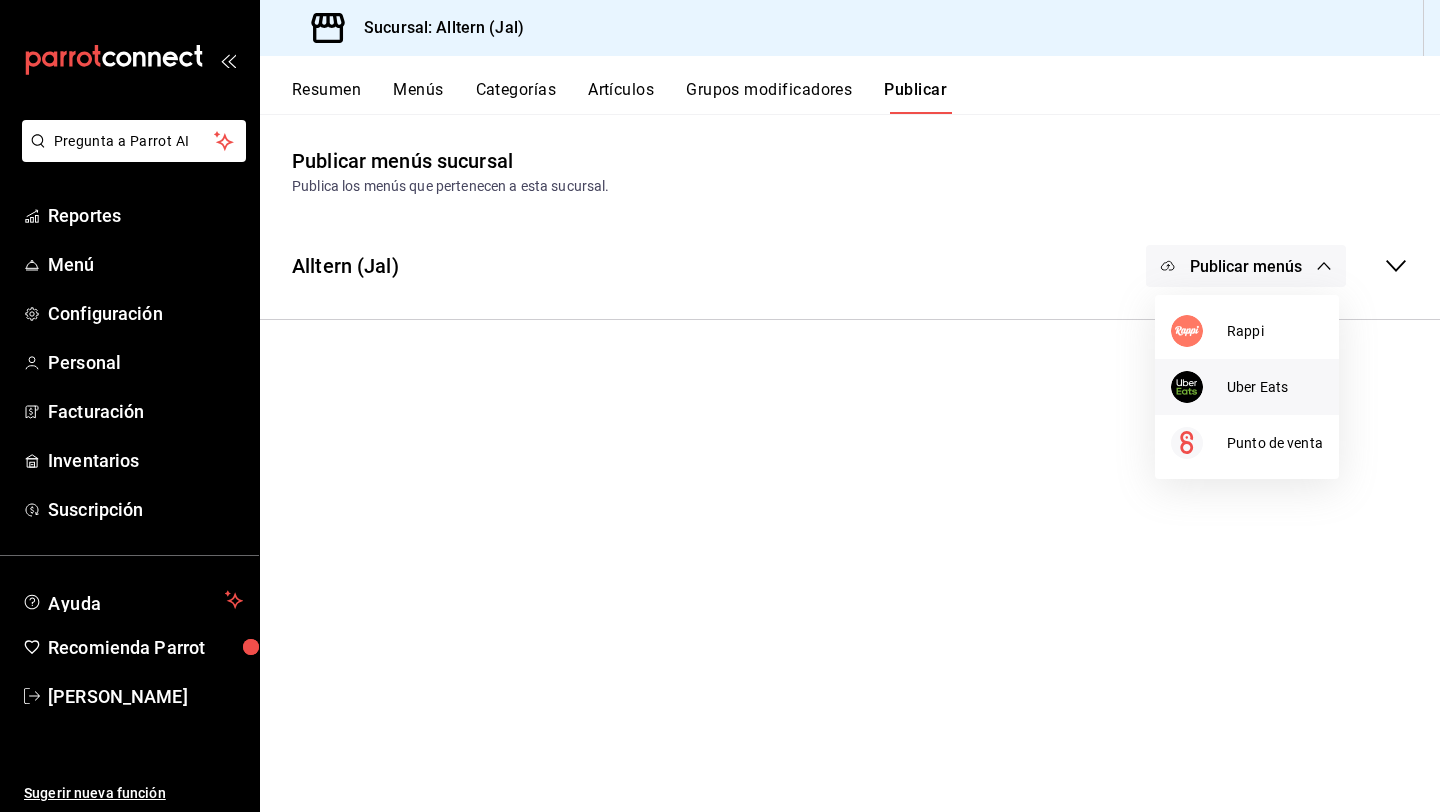 click at bounding box center [1199, 387] 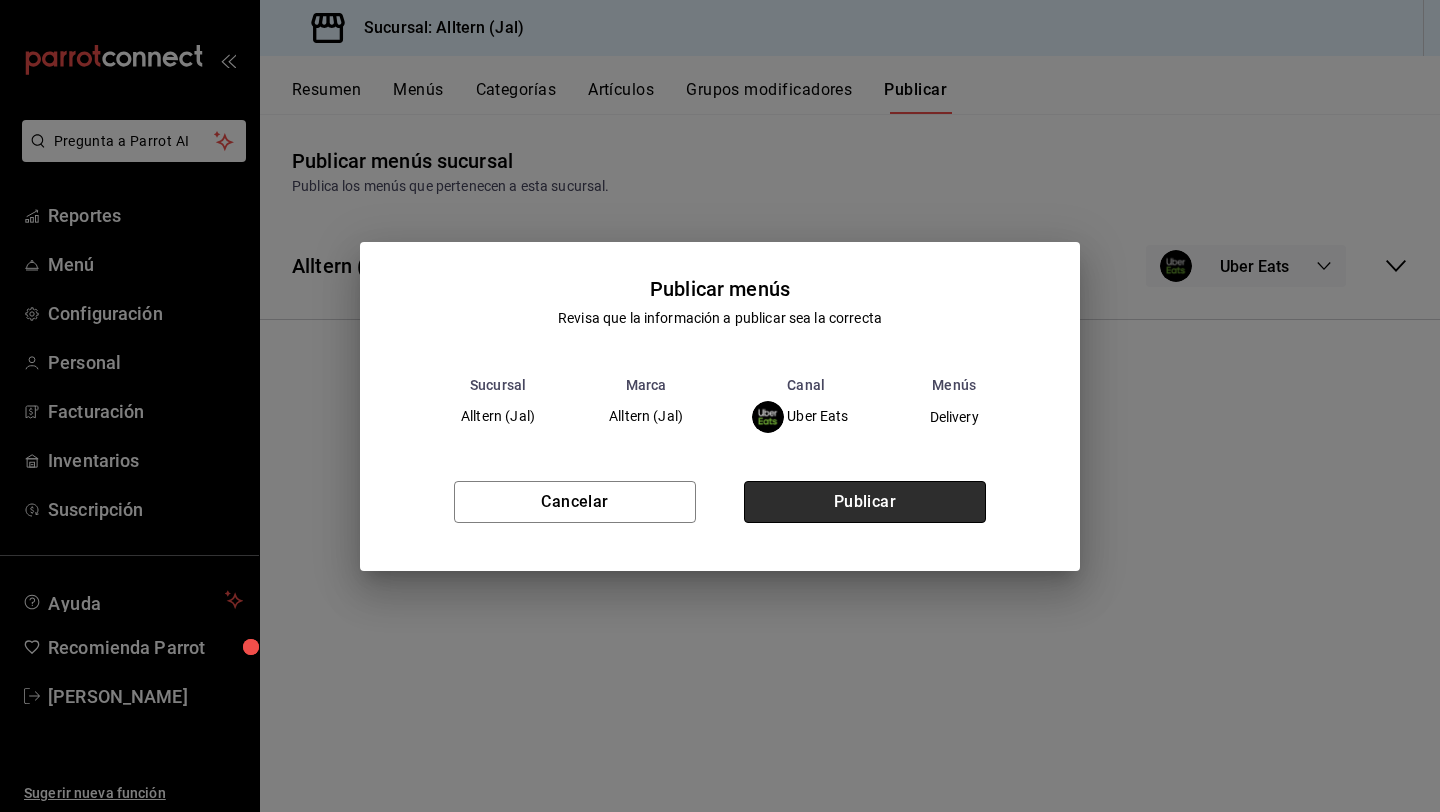 click on "Publicar" at bounding box center [865, 502] 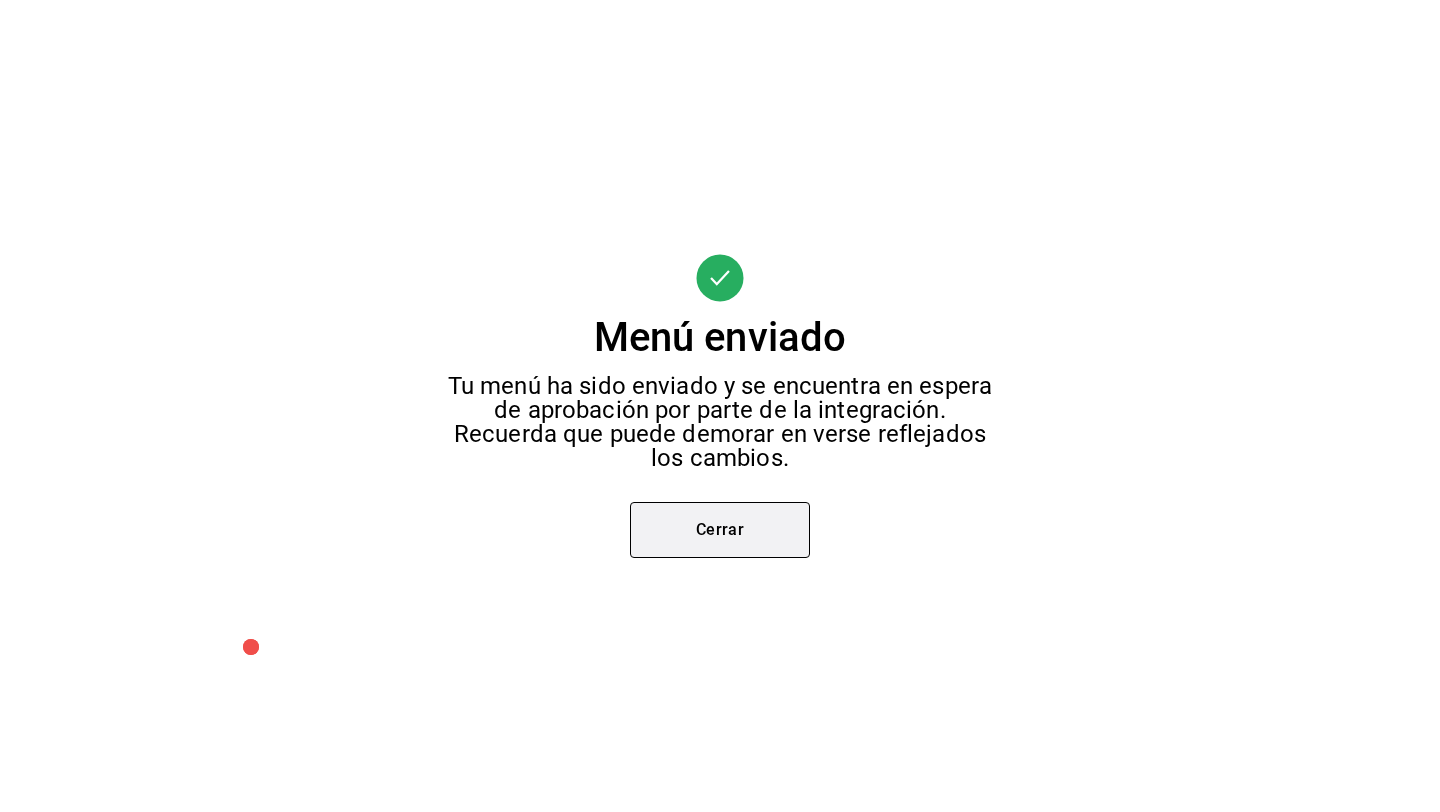 click on "Cerrar" at bounding box center (720, 530) 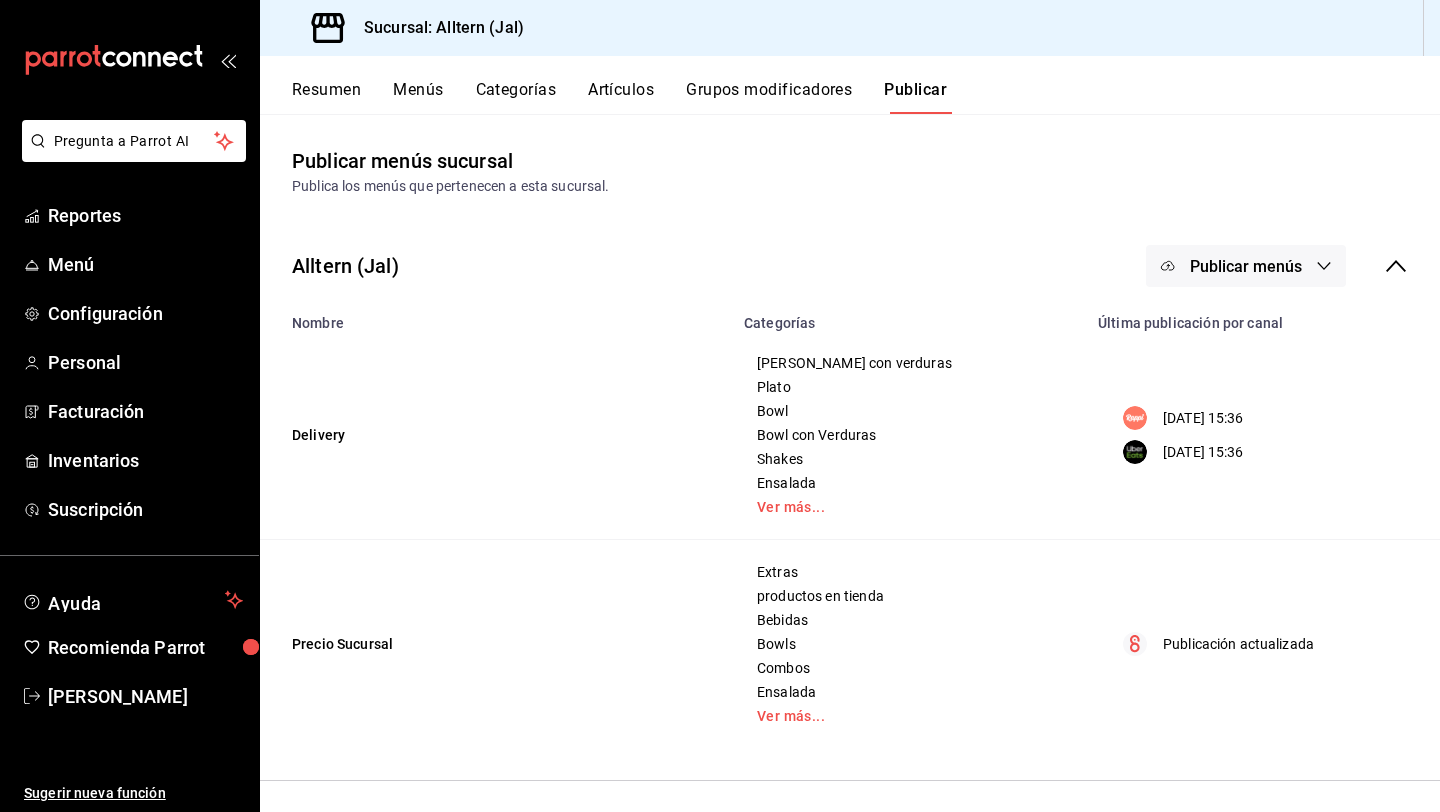 click on "Resumen" at bounding box center [326, 97] 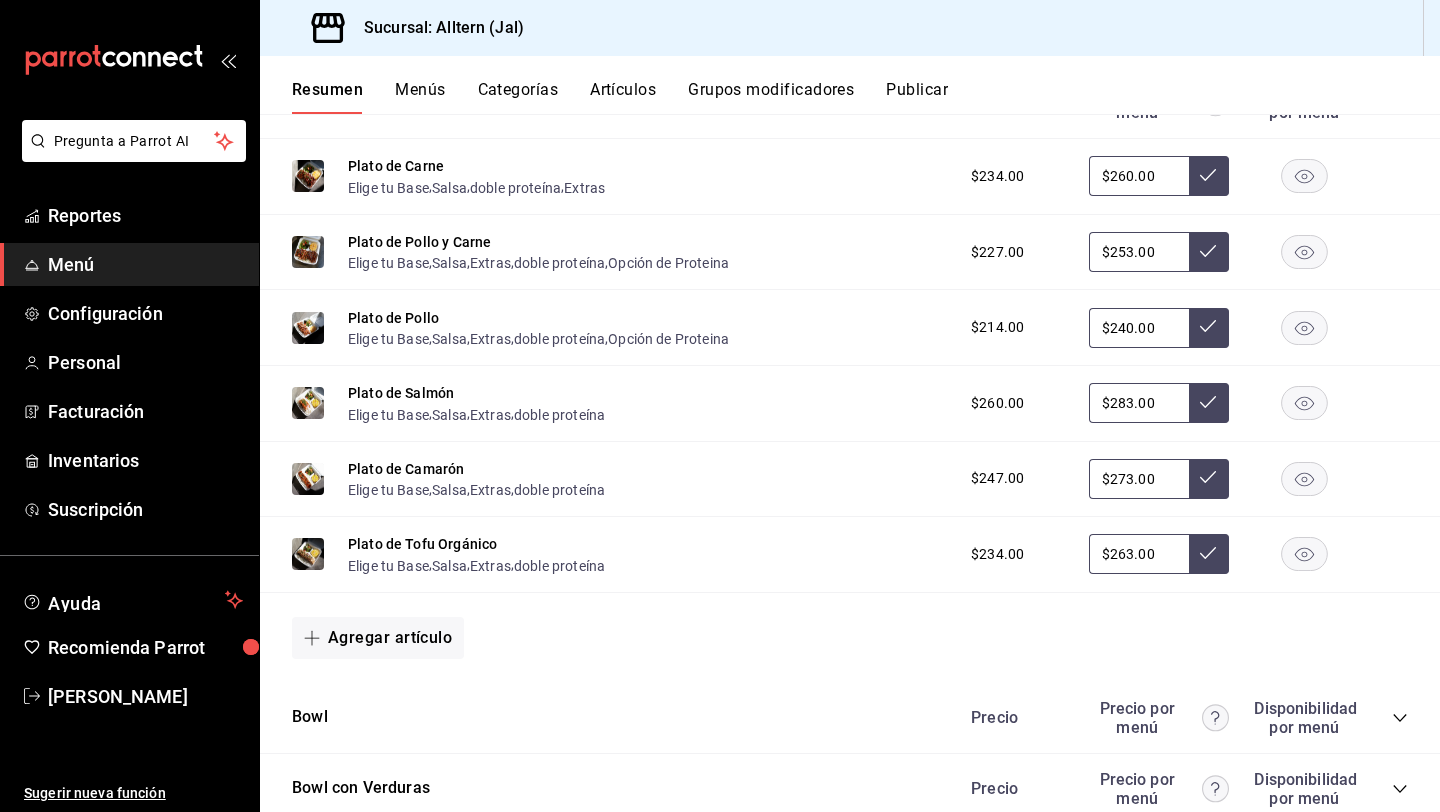 scroll, scrollTop: 1409, scrollLeft: 0, axis: vertical 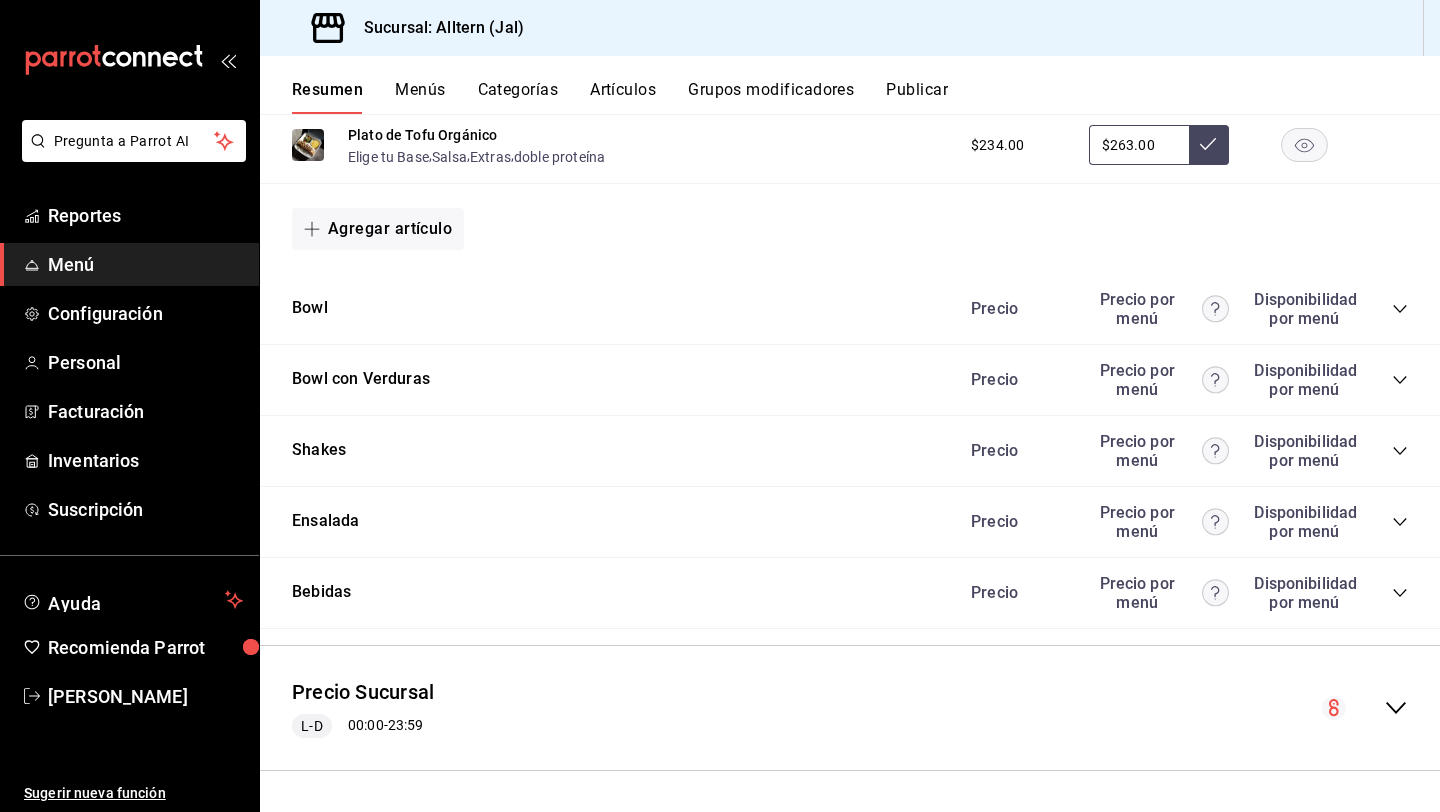 click on "Precio Precio por menú   Disponibilidad por menú" at bounding box center (1179, 451) 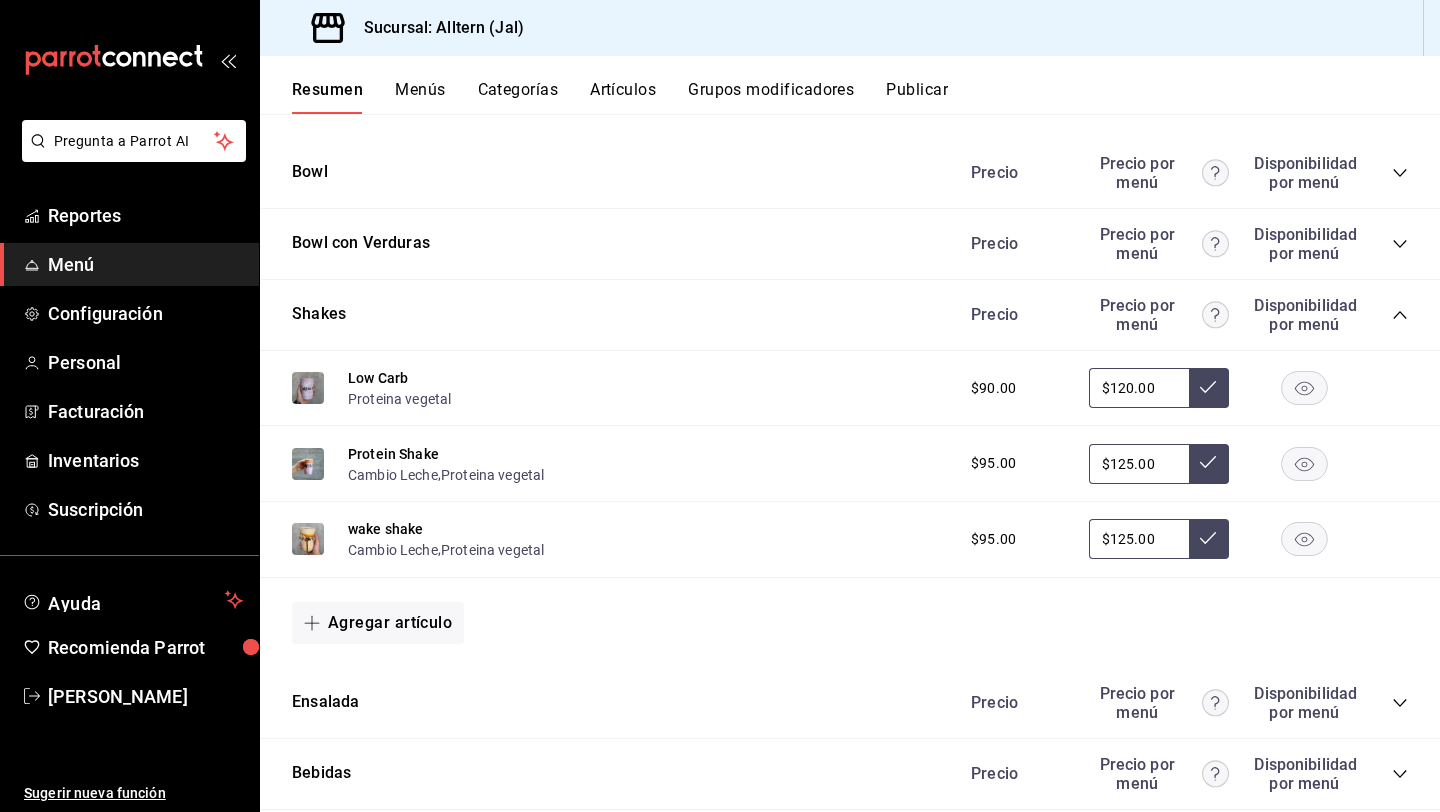 scroll, scrollTop: 1556, scrollLeft: 0, axis: vertical 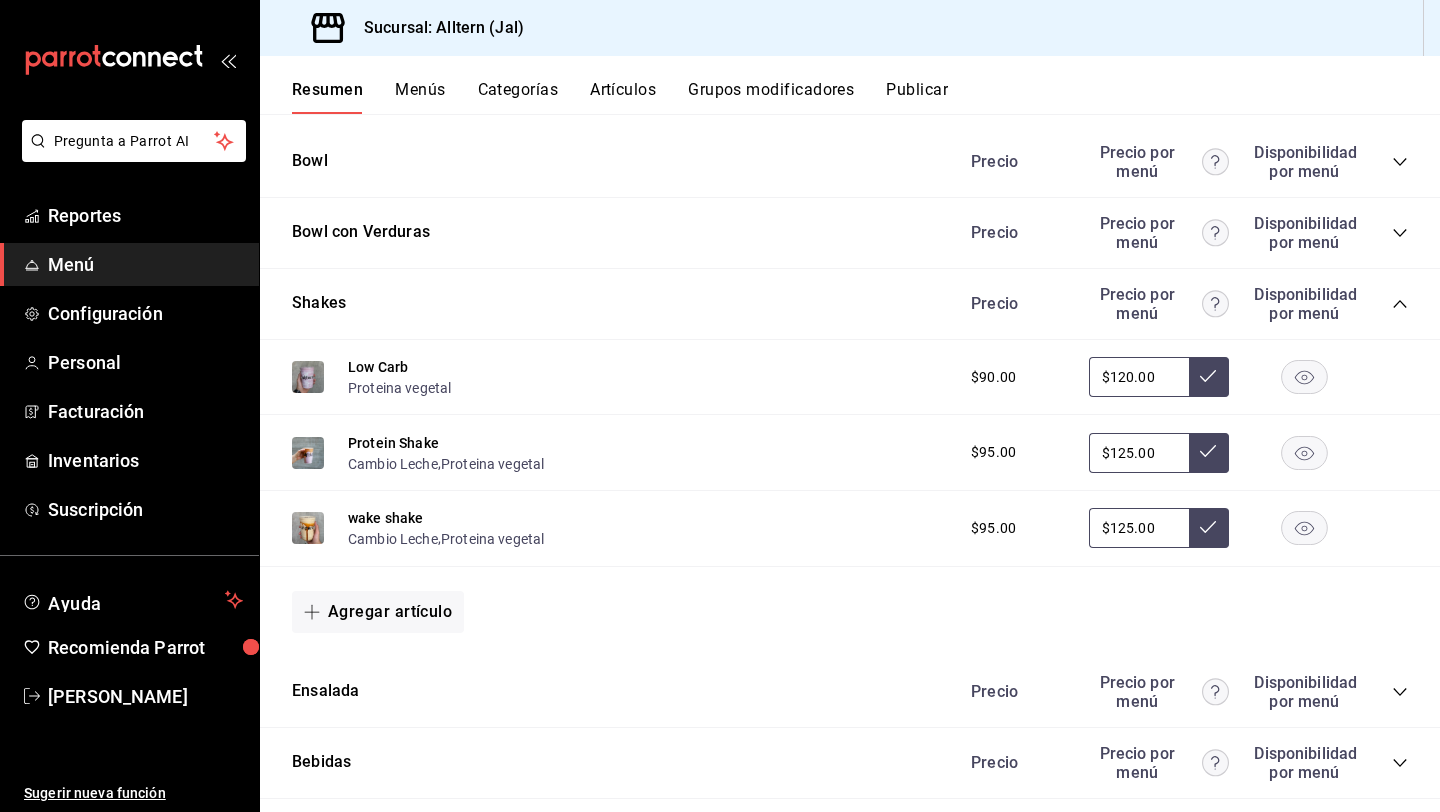 click at bounding box center (308, 528) 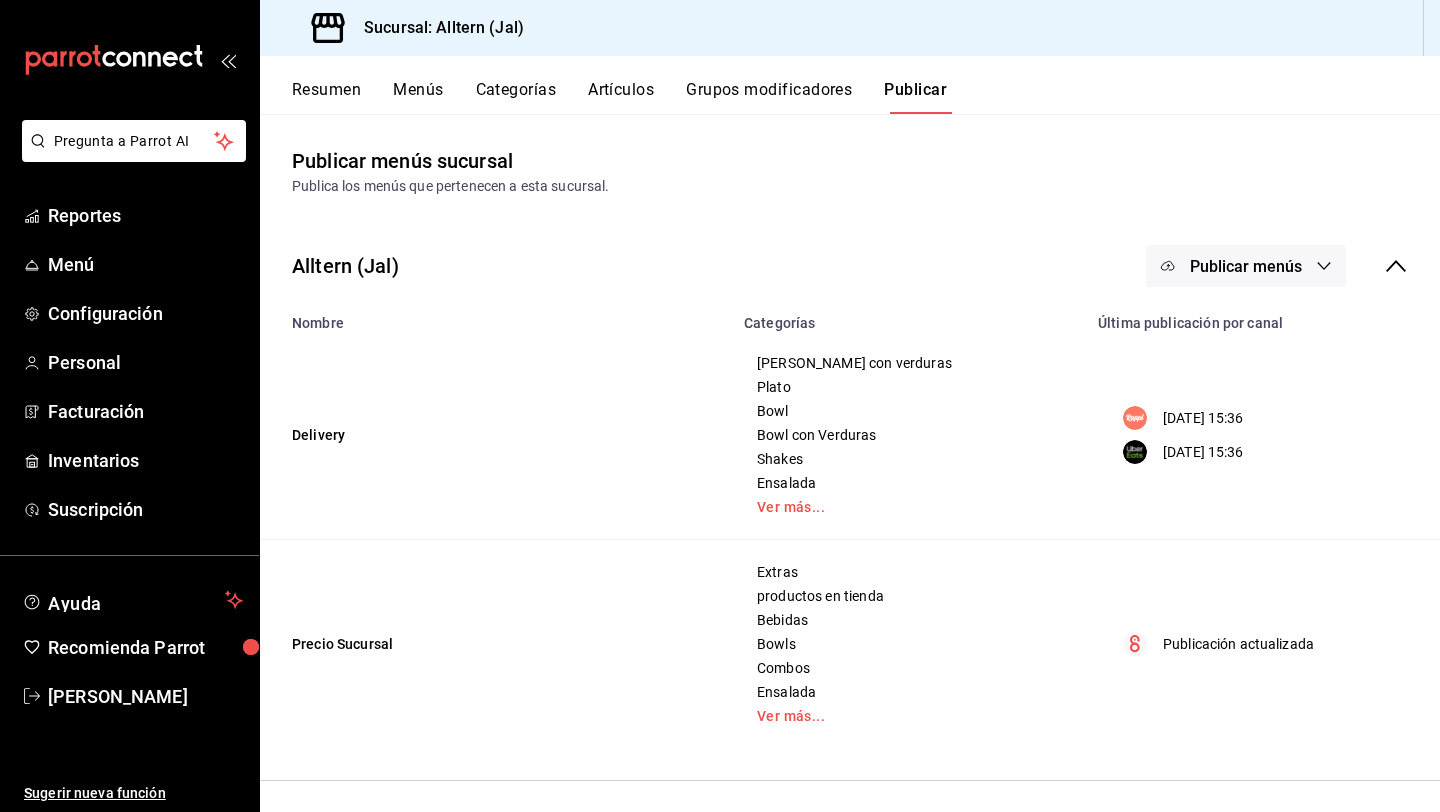 click on "Publicar menús" at bounding box center [1246, 266] 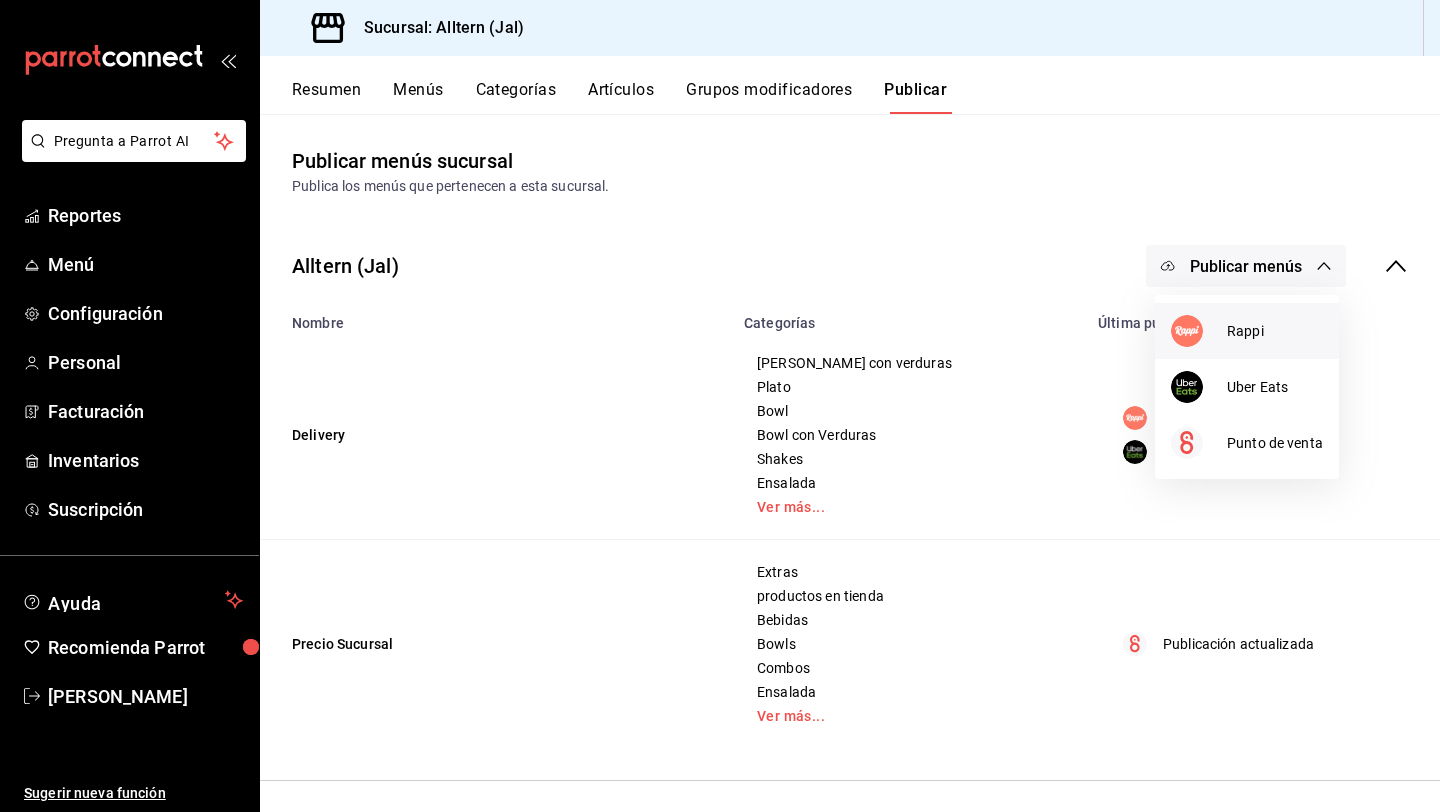 click at bounding box center (1187, 331) 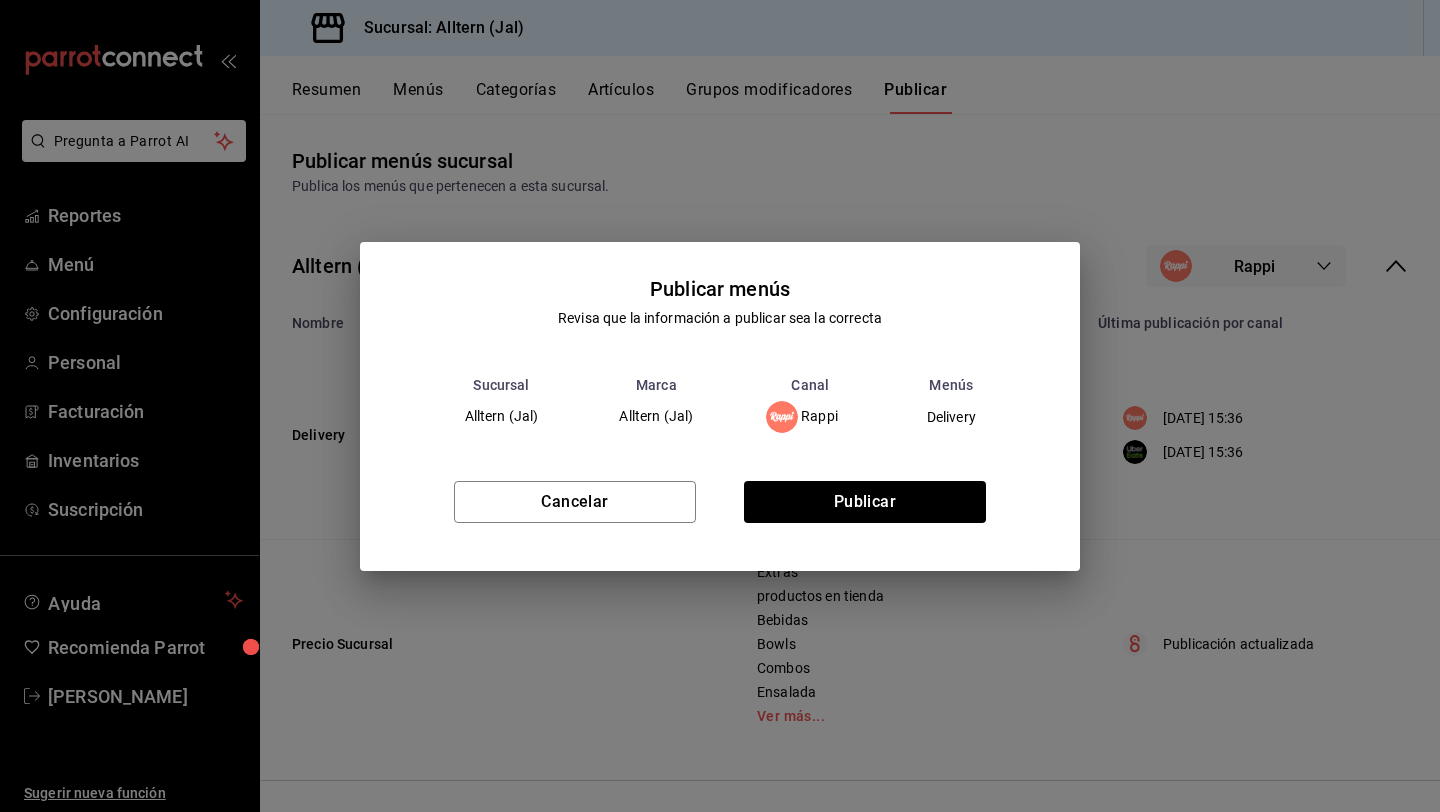 click on "Cancelar Publicar" at bounding box center (720, 510) 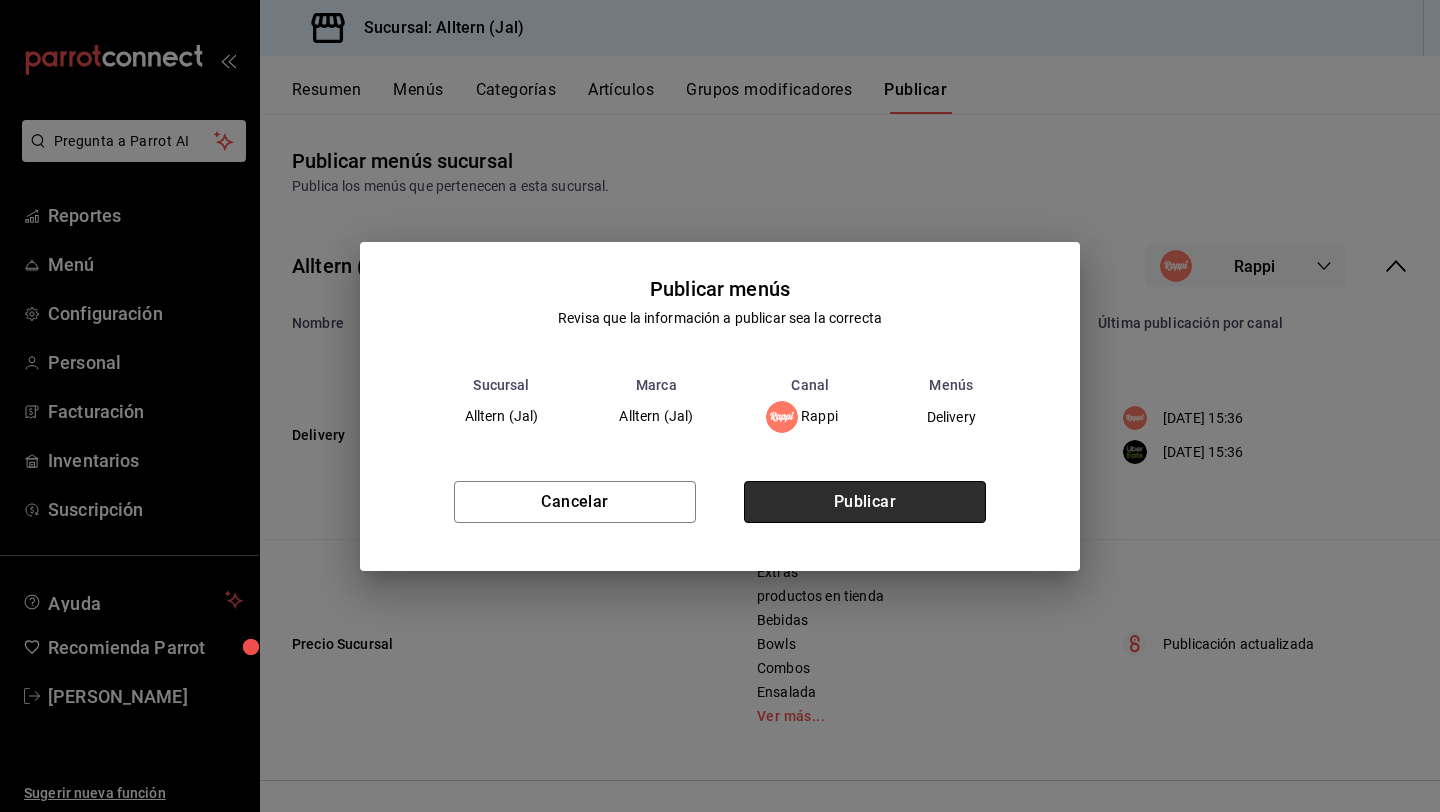 click on "Publicar" at bounding box center [865, 502] 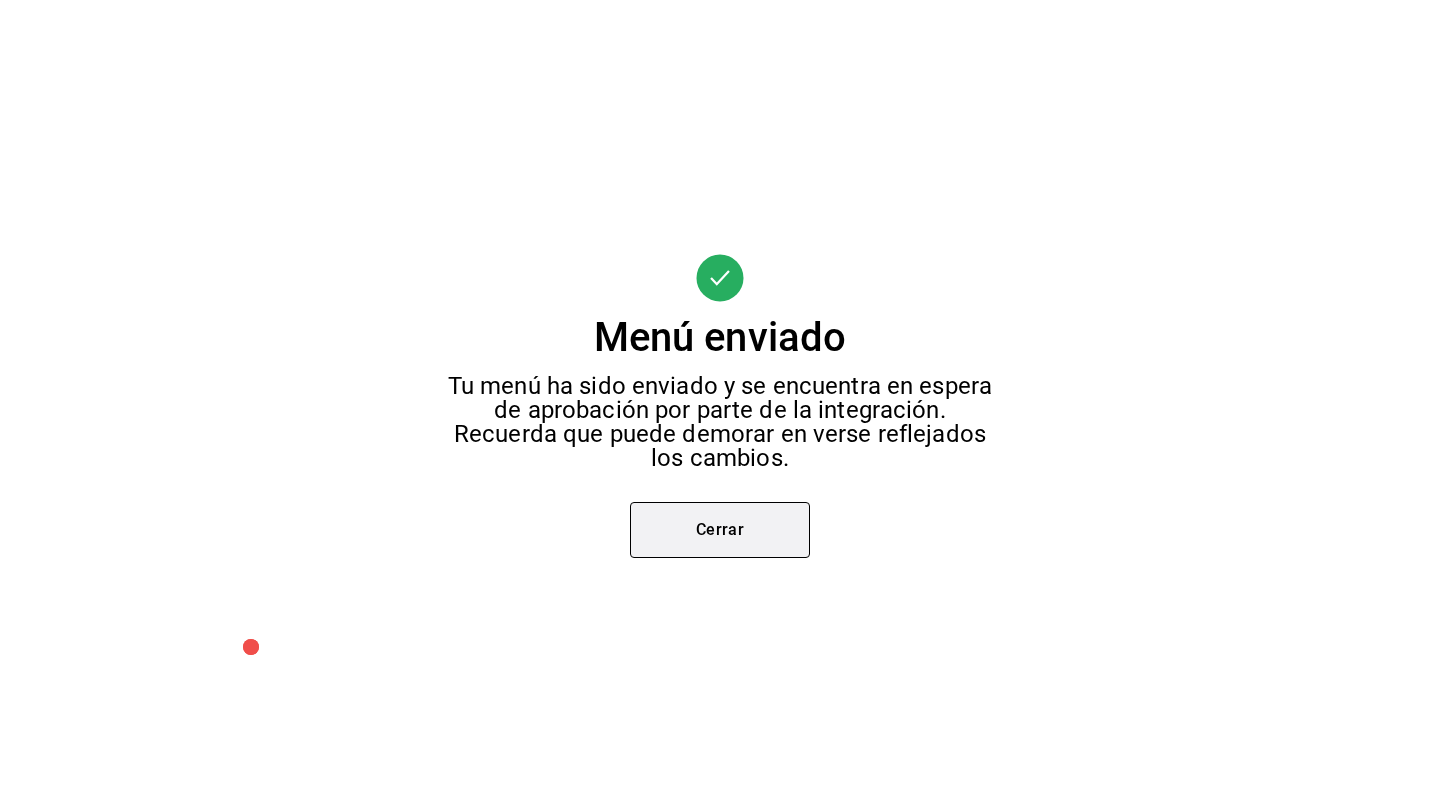 click on "Cerrar" at bounding box center [720, 530] 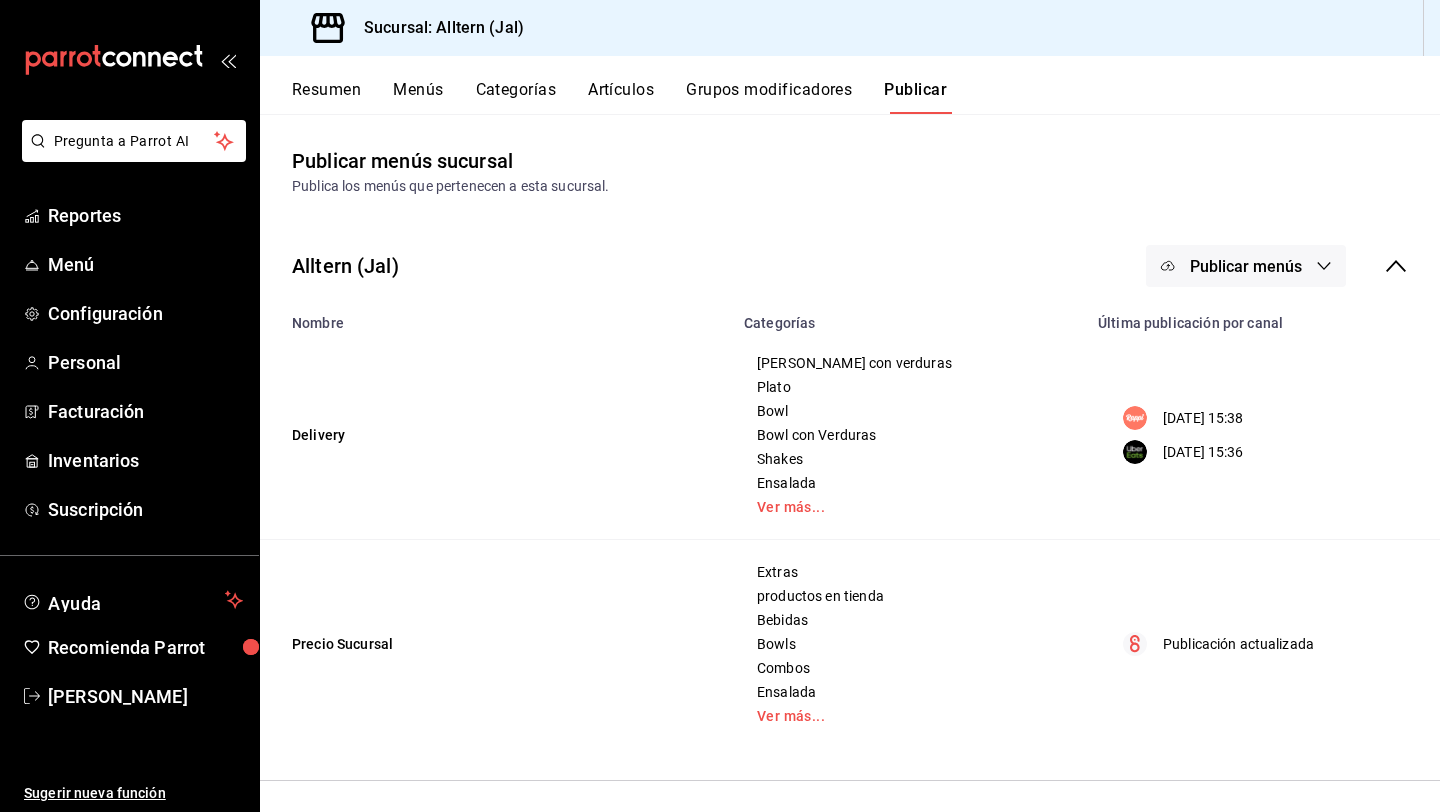 click on "Publicar menús" at bounding box center (1246, 266) 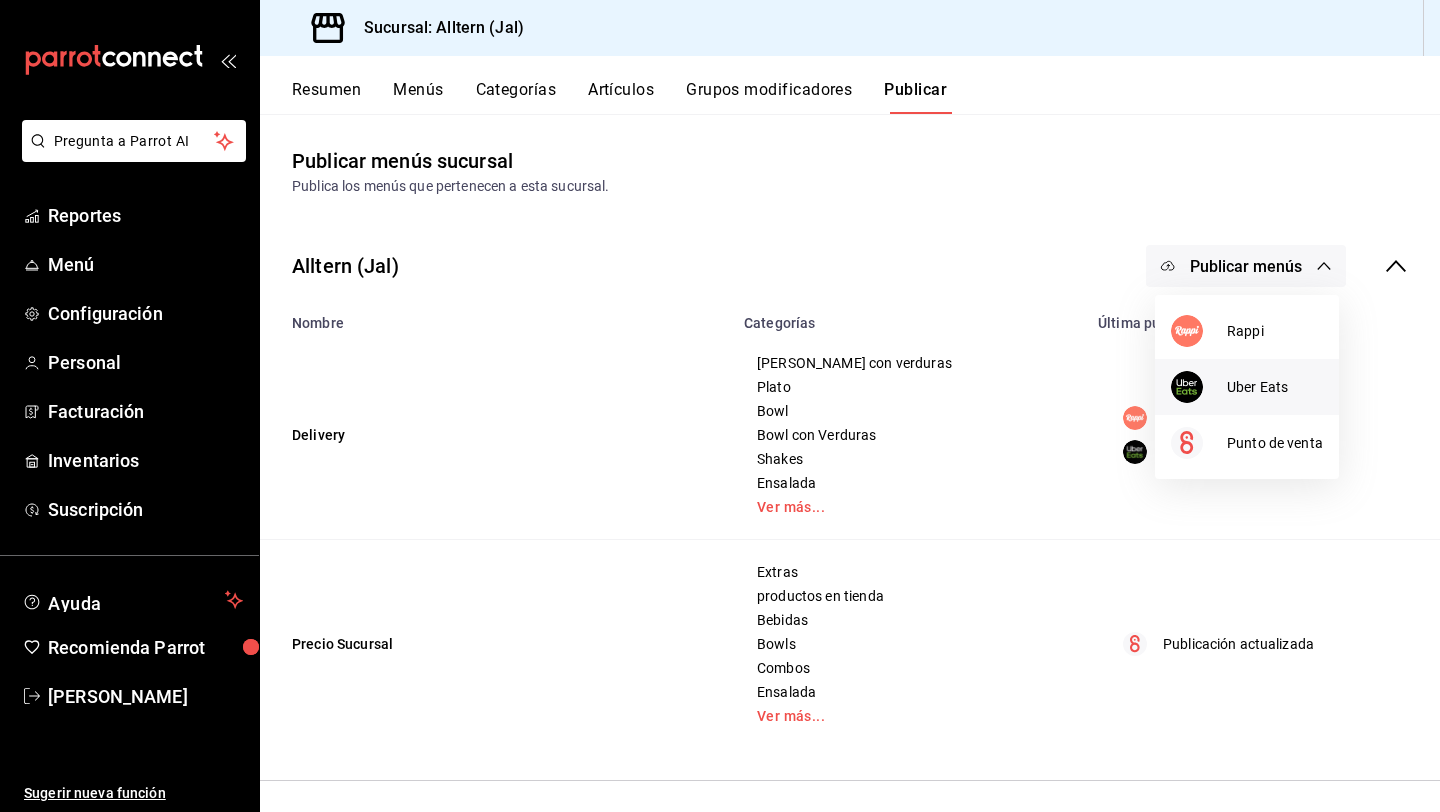 click at bounding box center (1199, 387) 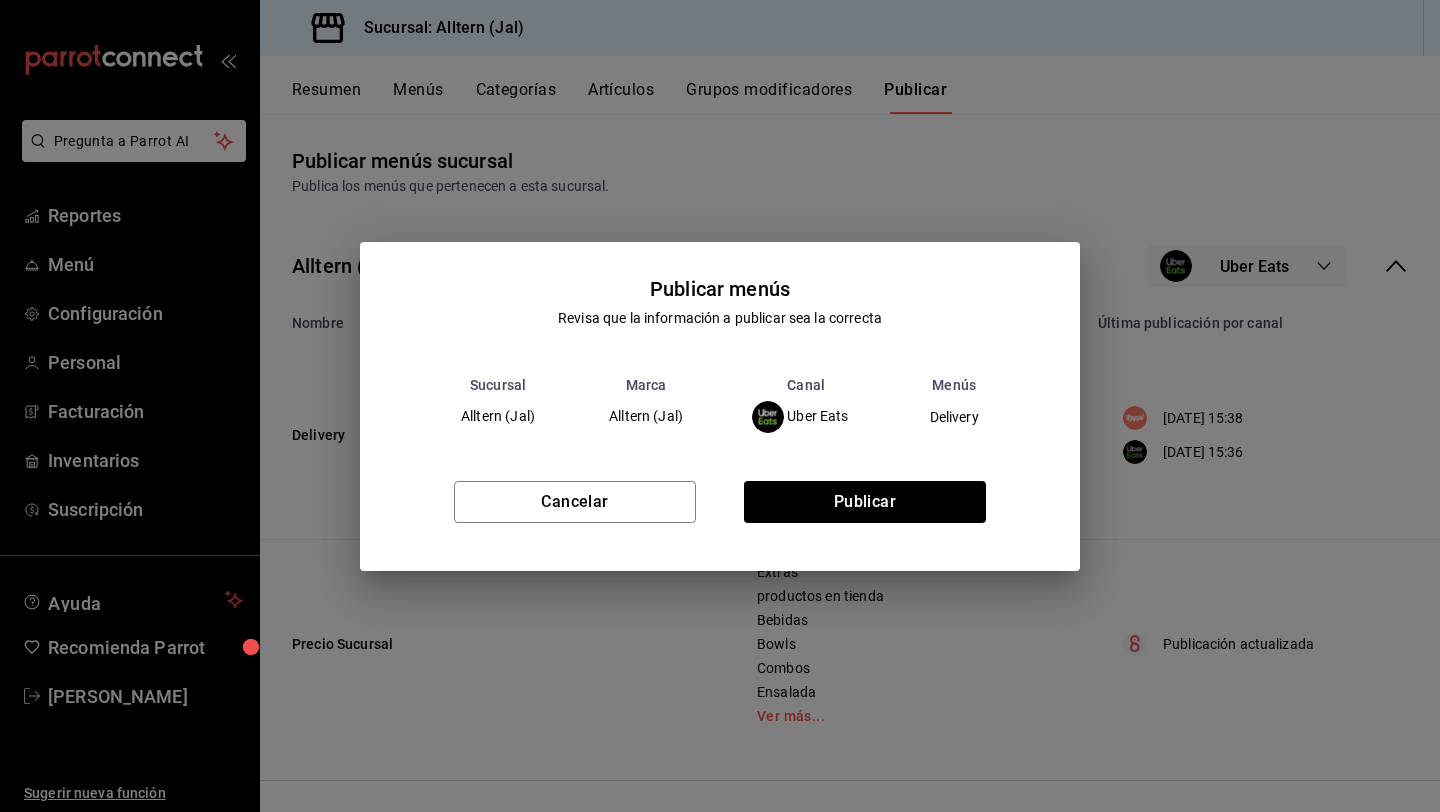 click on "Cancelar Publicar" at bounding box center [720, 510] 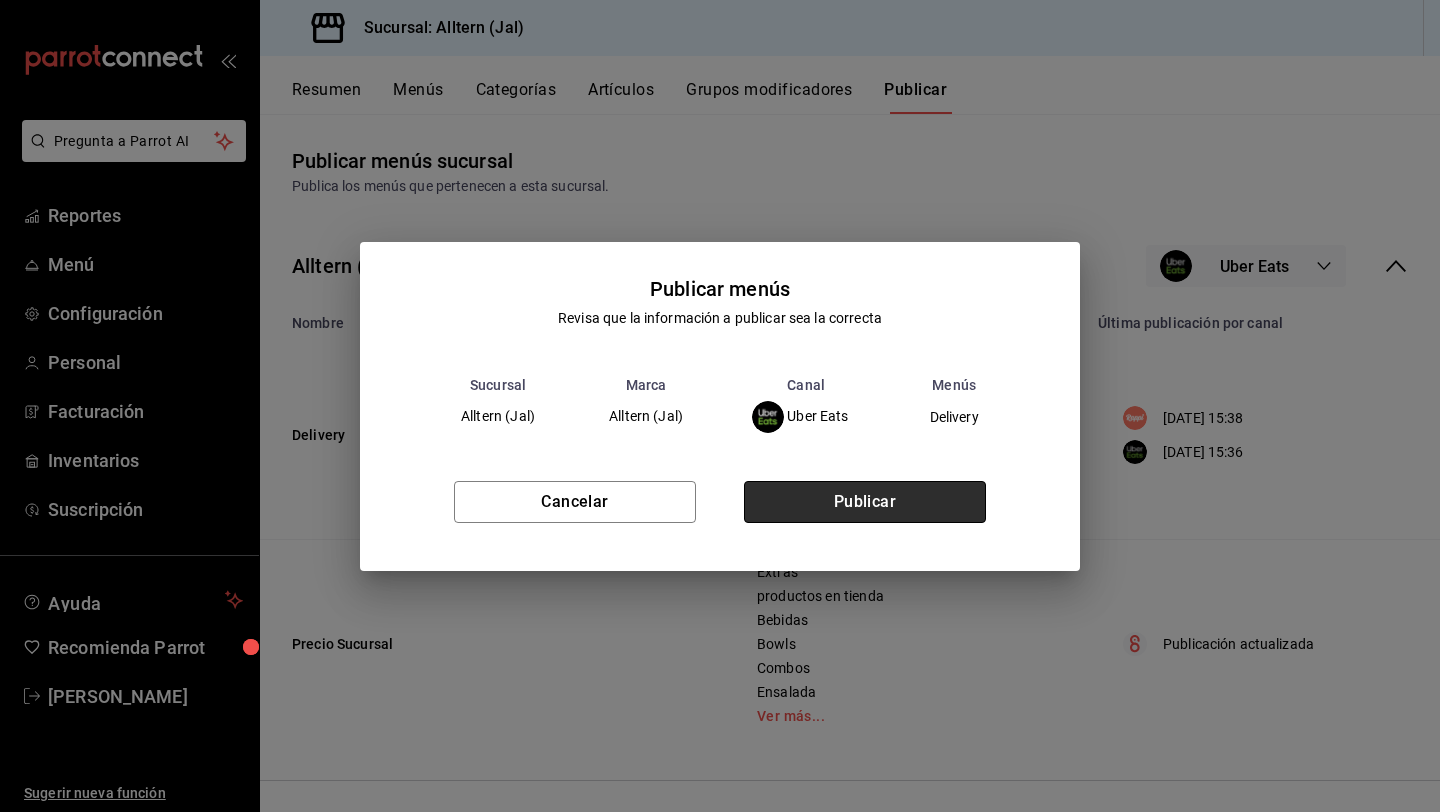 click on "Publicar" at bounding box center [865, 502] 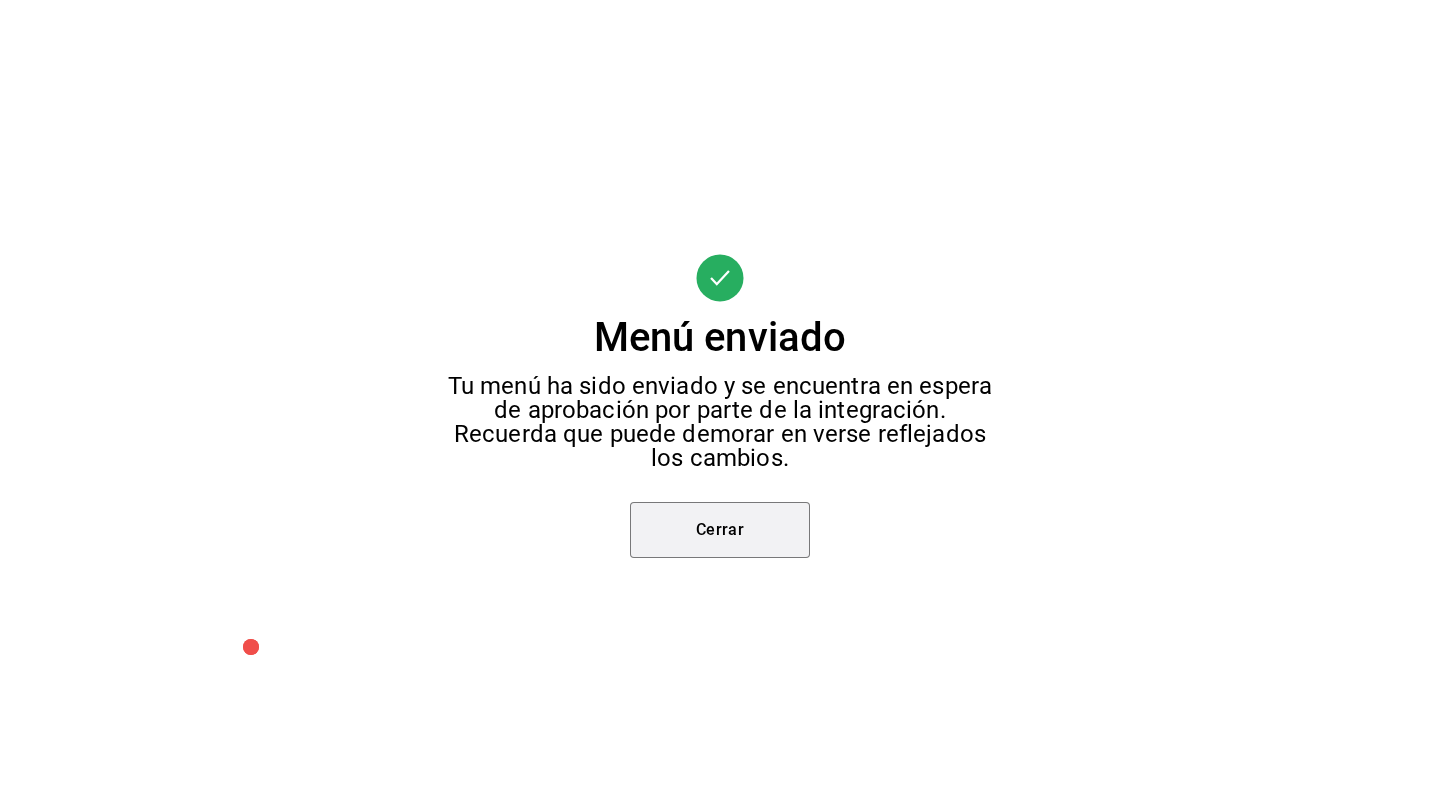 click on "Cerrar" at bounding box center [720, 530] 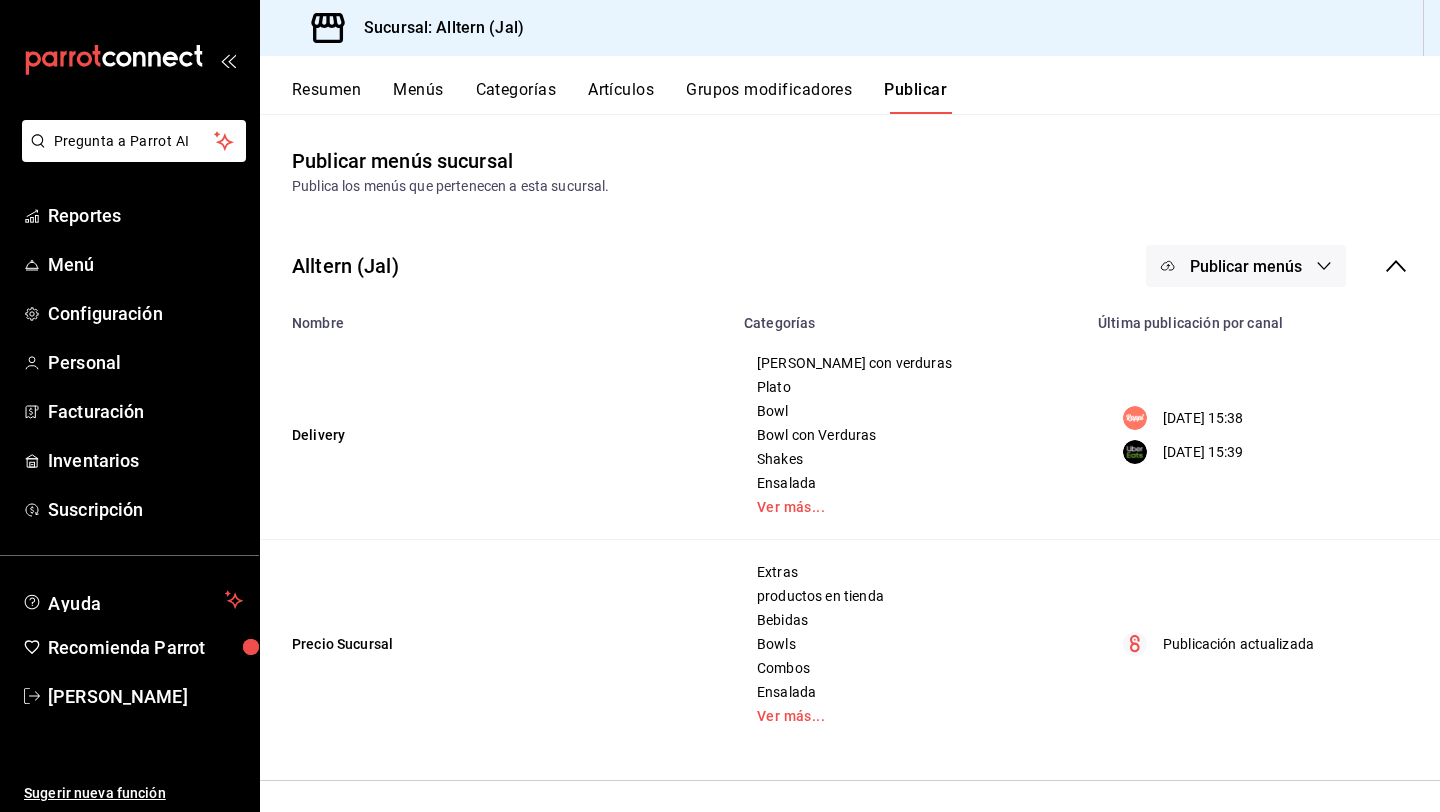 click on "Artículos" at bounding box center (621, 97) 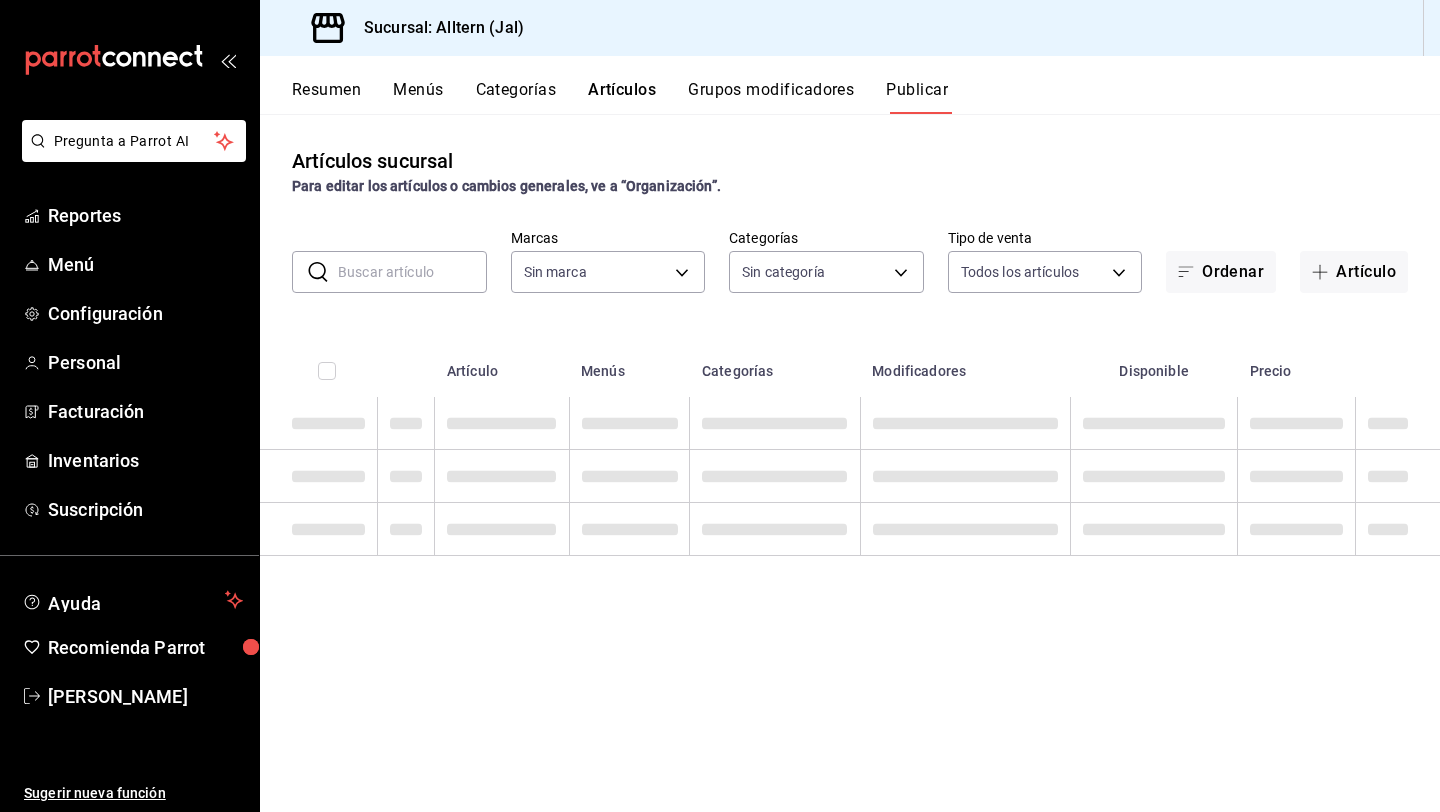 type on "66631300-53cd-4fe6-b068-1c2f65613845" 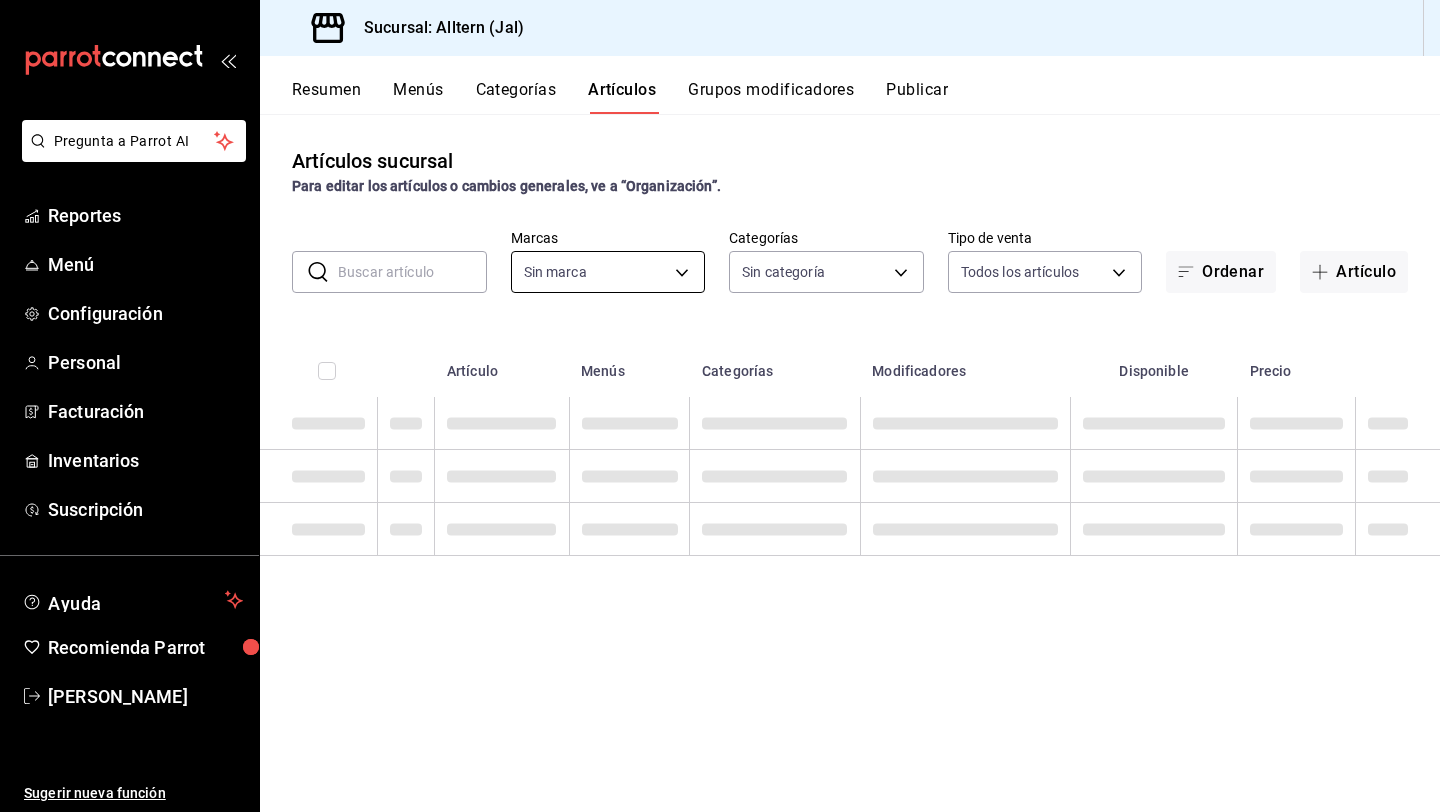 type on "66631300-53cd-4fe6-b068-1c2f65613845" 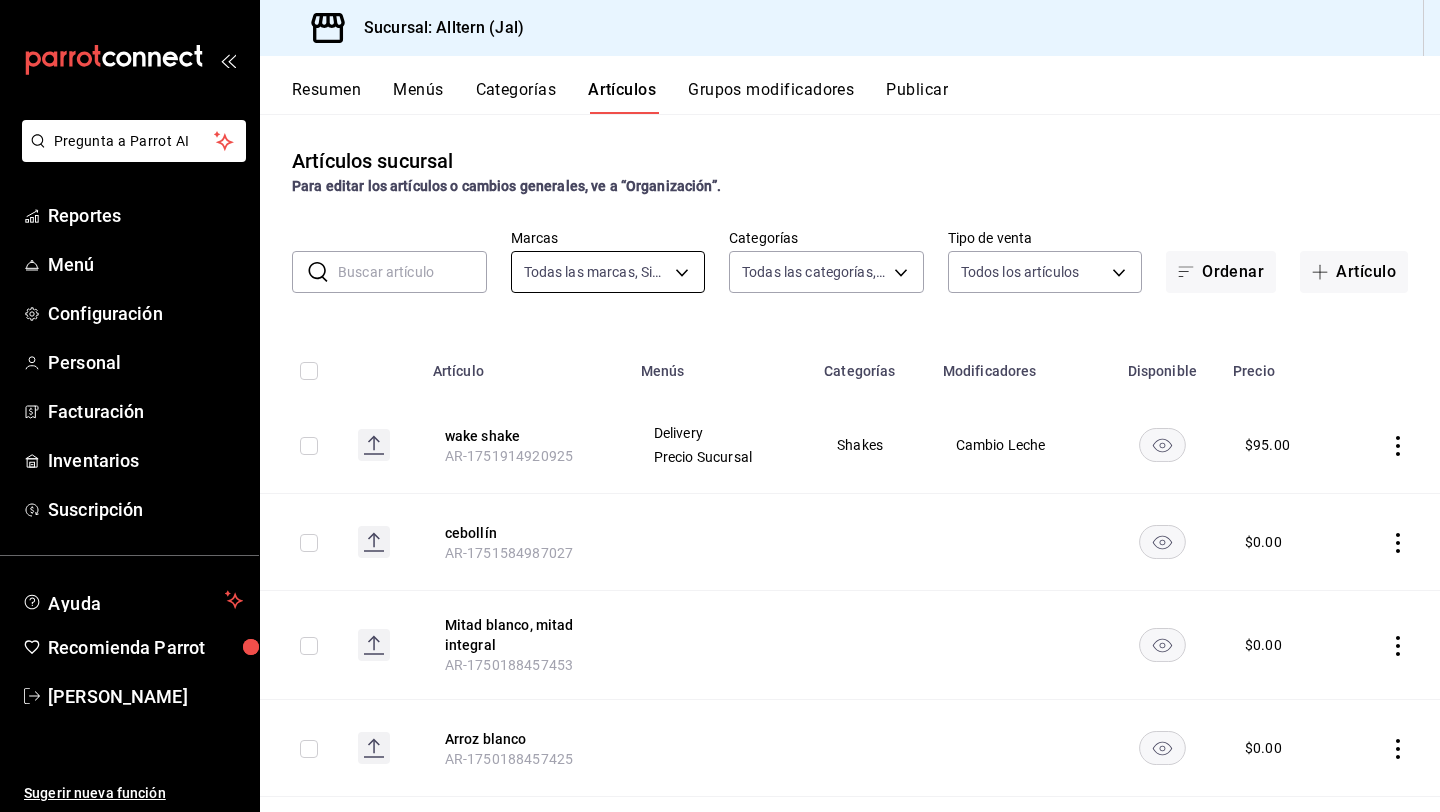type on "ae30e34b-a51e-47a8-b810-6b621ba43363,59a7dde0-4dfd-4c4a-b099-3f7746bdaea7,05b9f2e8-4cd5-4071-9ae8-b60fec823580,c1a0b2df-9f95-4863-b4b3-64c066aed223,222db5e1-ba9e-4acd-bd60-f14440069350,881d054a-b8e2-402c-88a2-ab85c1abf4f2,0e7b3a40-fe05-4b7b-a417-1d7d130175d9,b6110a14-9331-4b5e-a4ba-8ba9774a5e2b,64a421ea-7585-4865-afb7-a76d623ee3dc,e61e16f0-a579-4285-bb47-51abb5ecbf82,c1db84c2-f64b-4280-9b5c-2f72dc608a31,d097962b-377e-468a-b05c-77d3de371679" 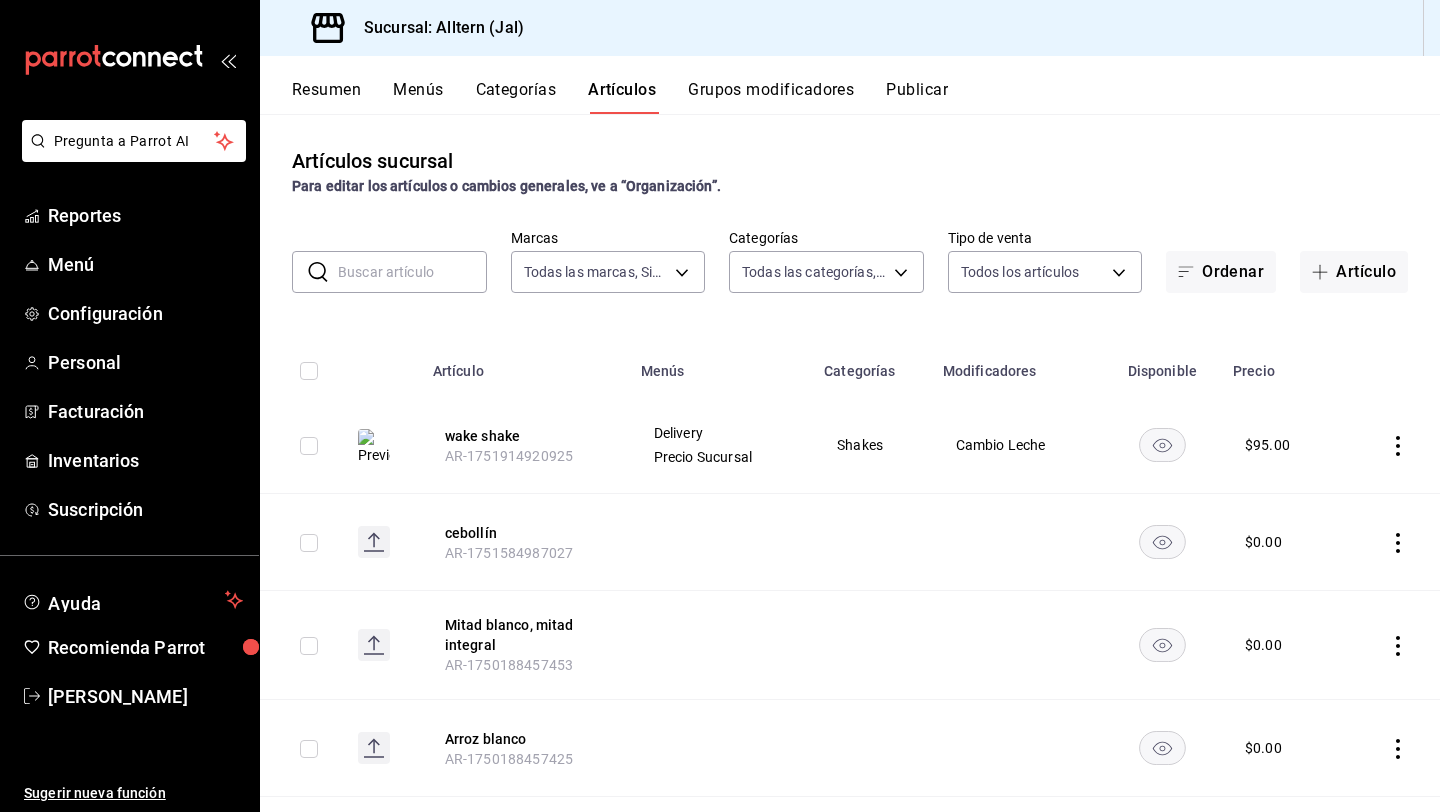 click at bounding box center (374, 447) 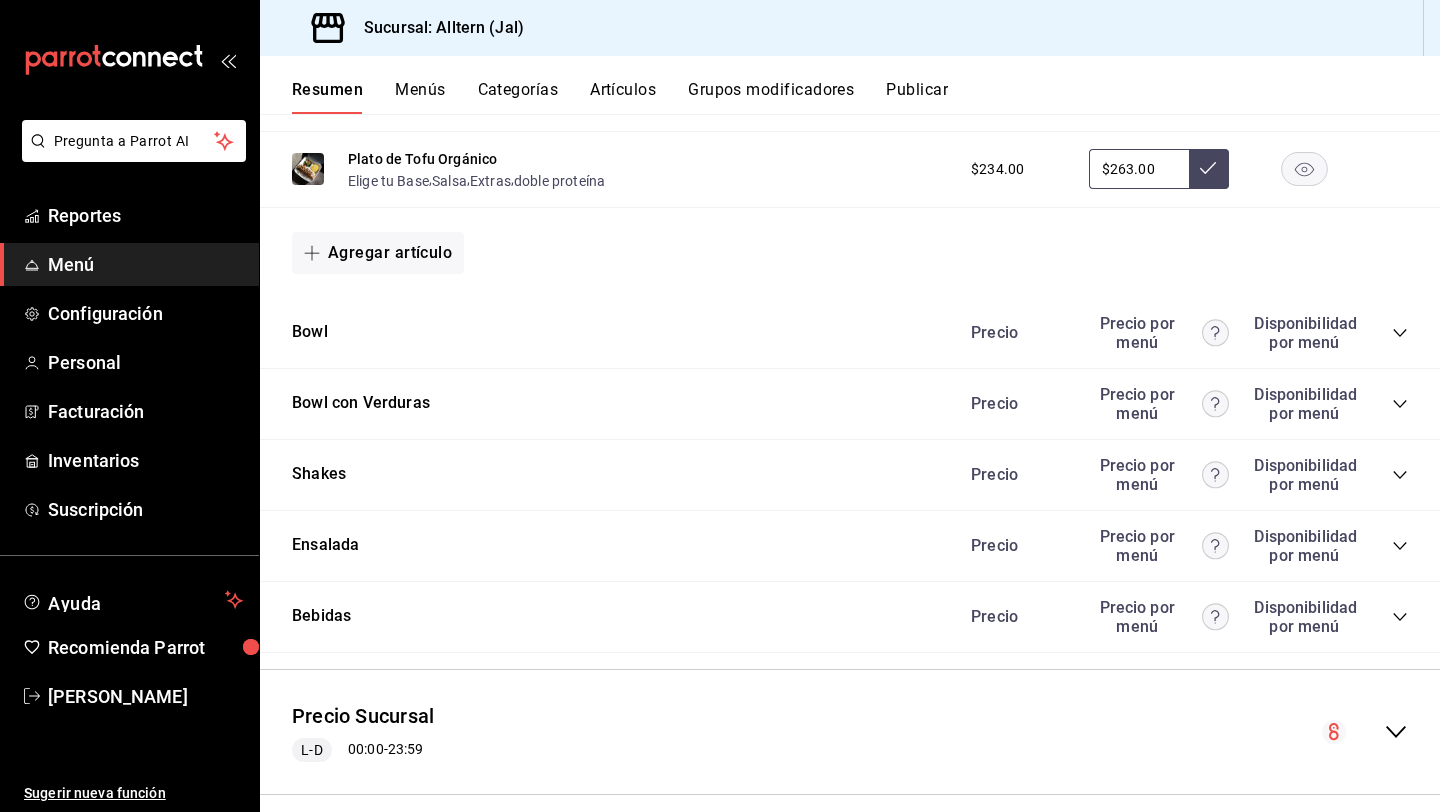 scroll, scrollTop: 1405, scrollLeft: 0, axis: vertical 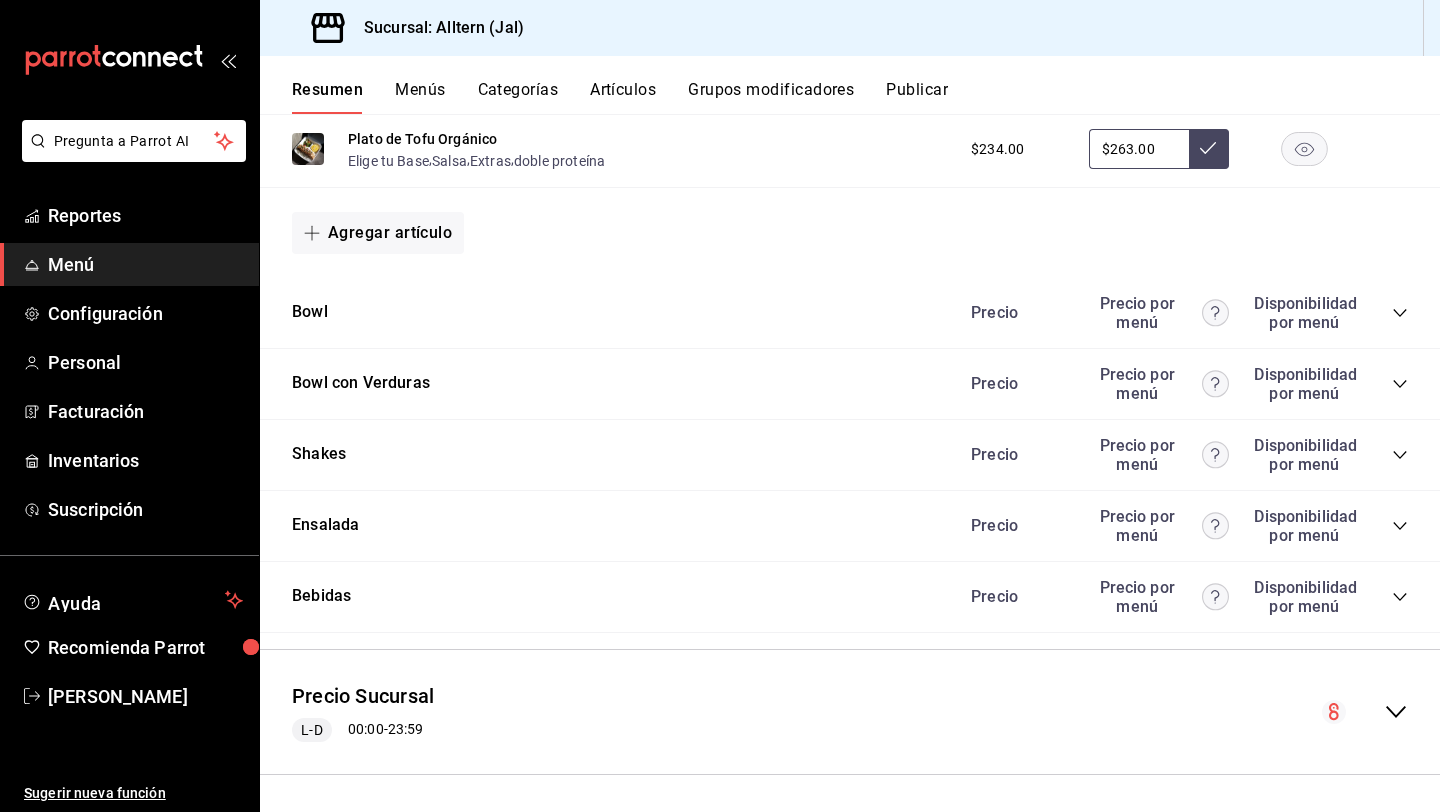 click 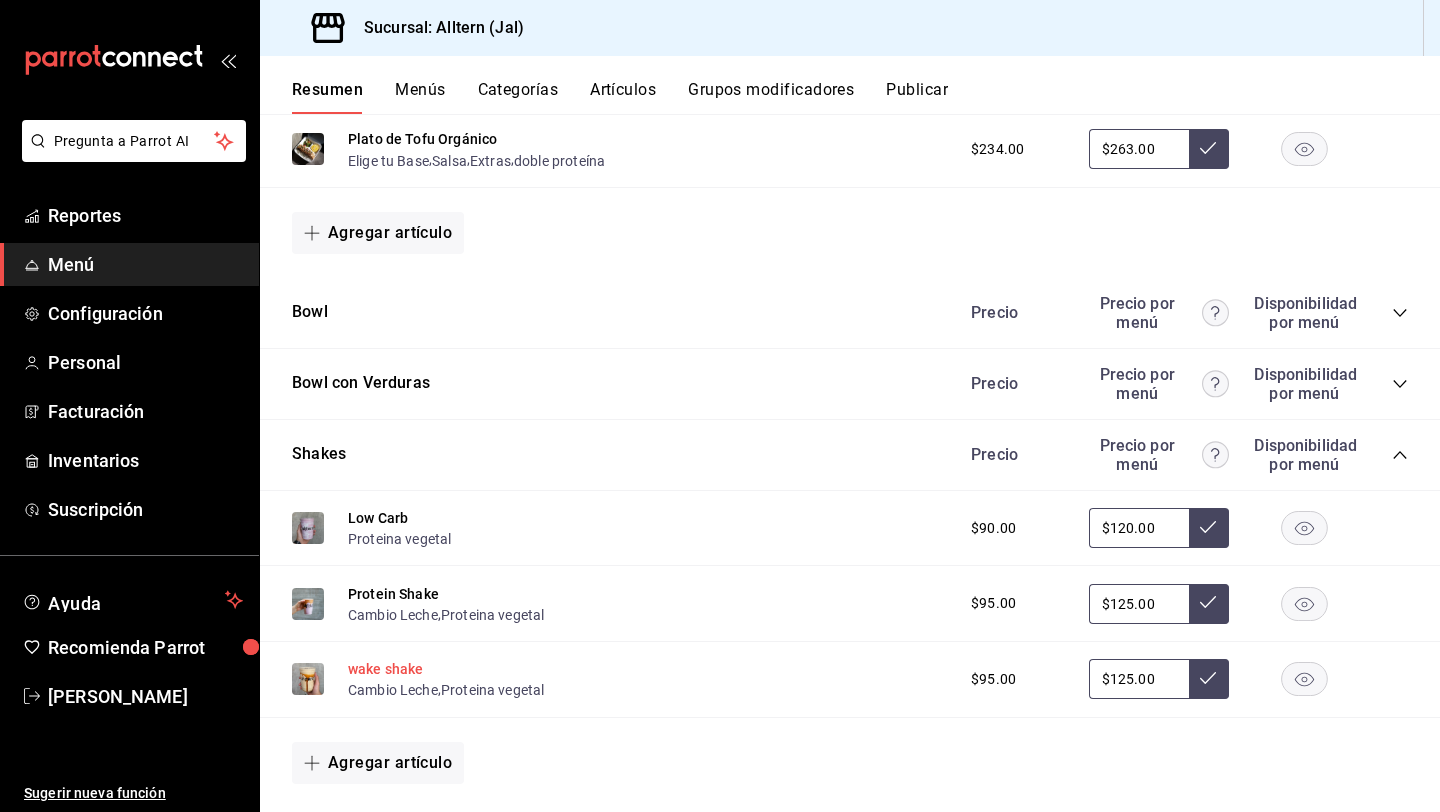 click on "wake shake" at bounding box center [386, 669] 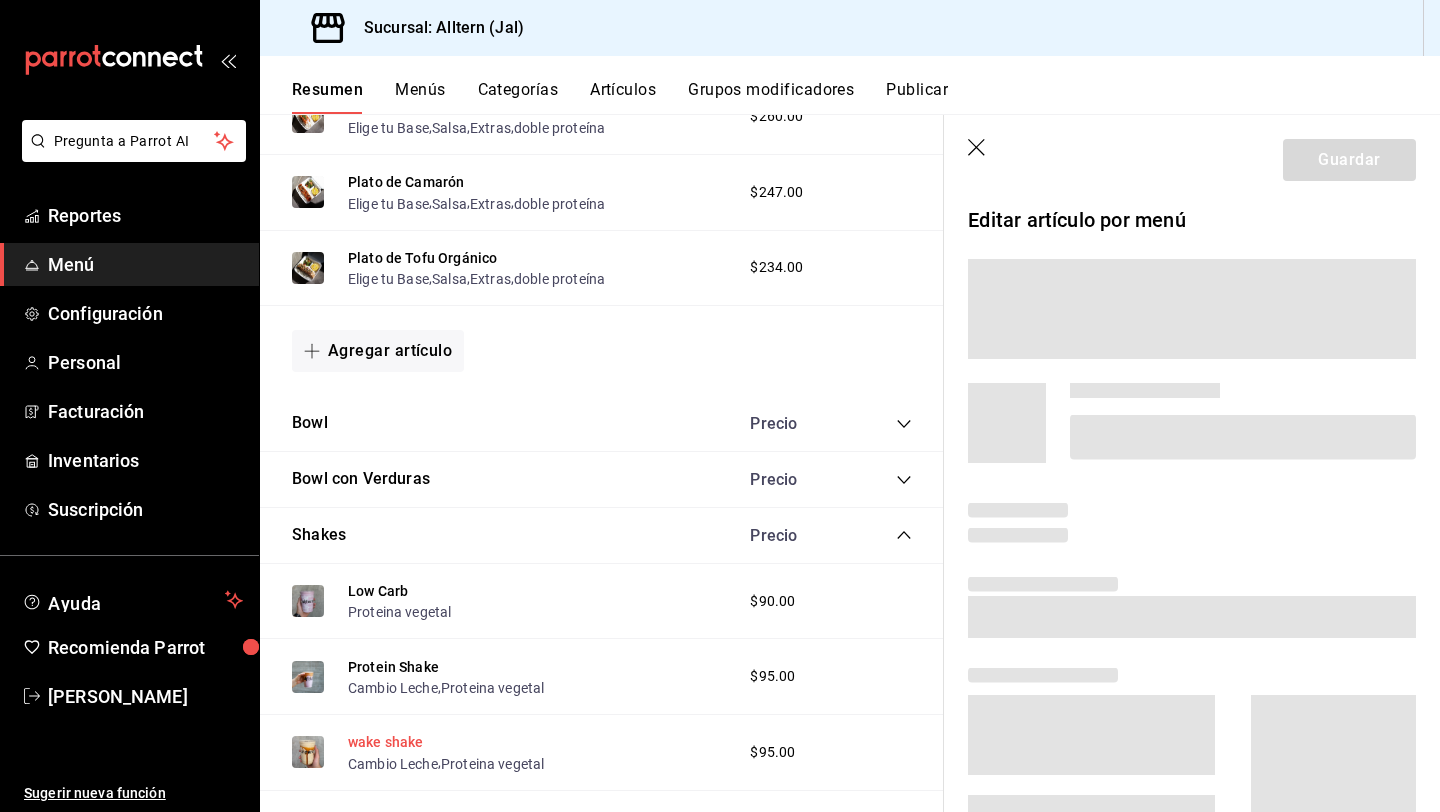 scroll, scrollTop: 1374, scrollLeft: 0, axis: vertical 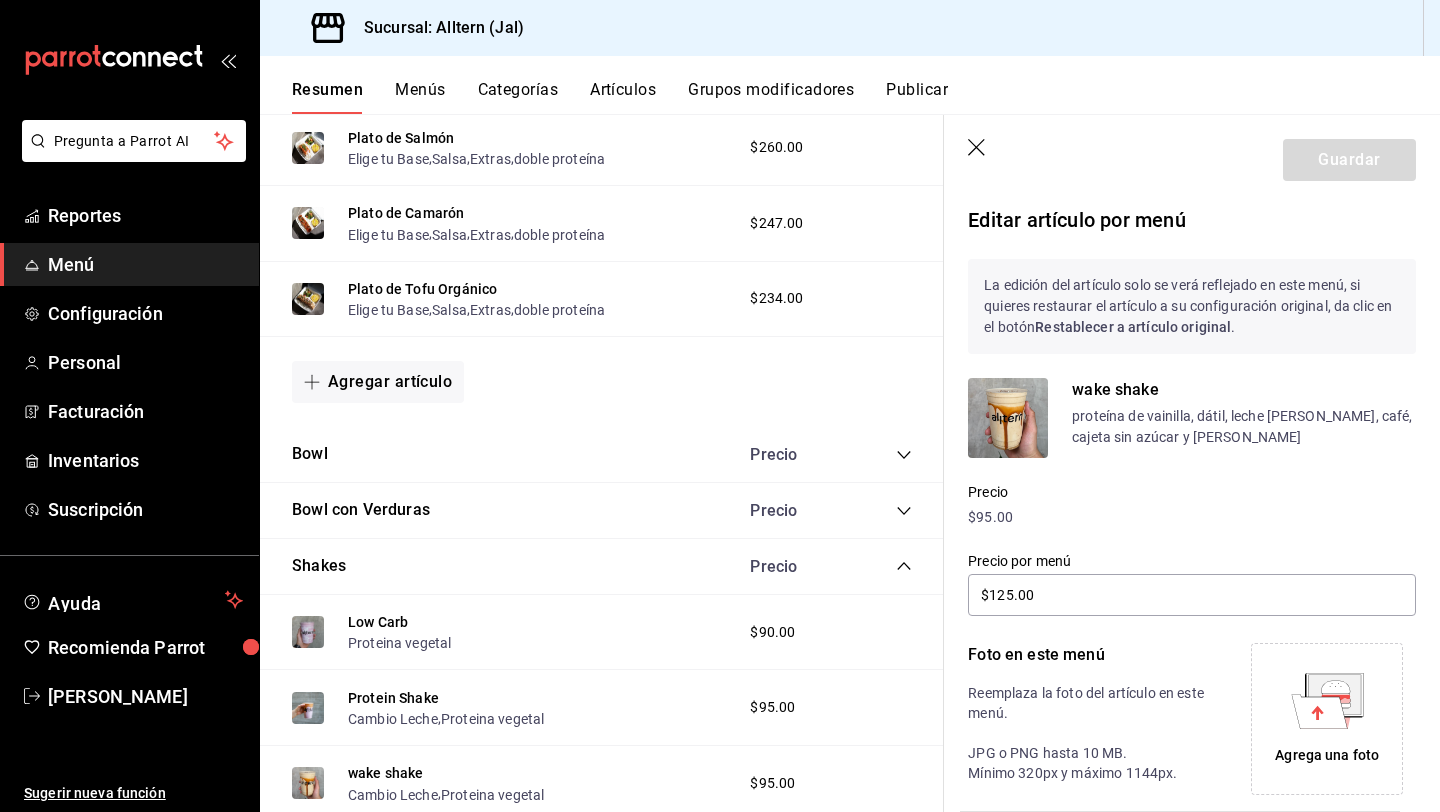 click 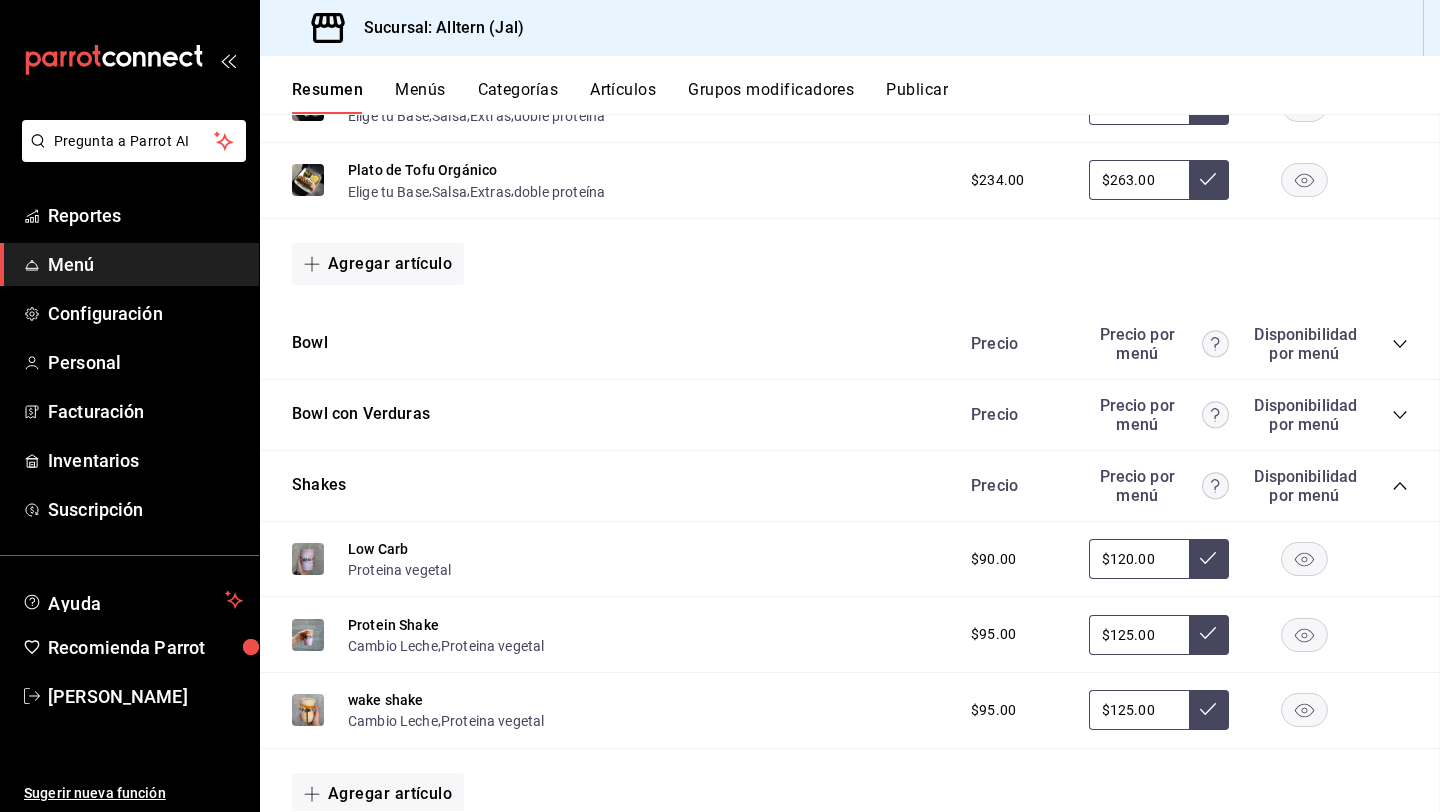 scroll, scrollTop: 1726, scrollLeft: 0, axis: vertical 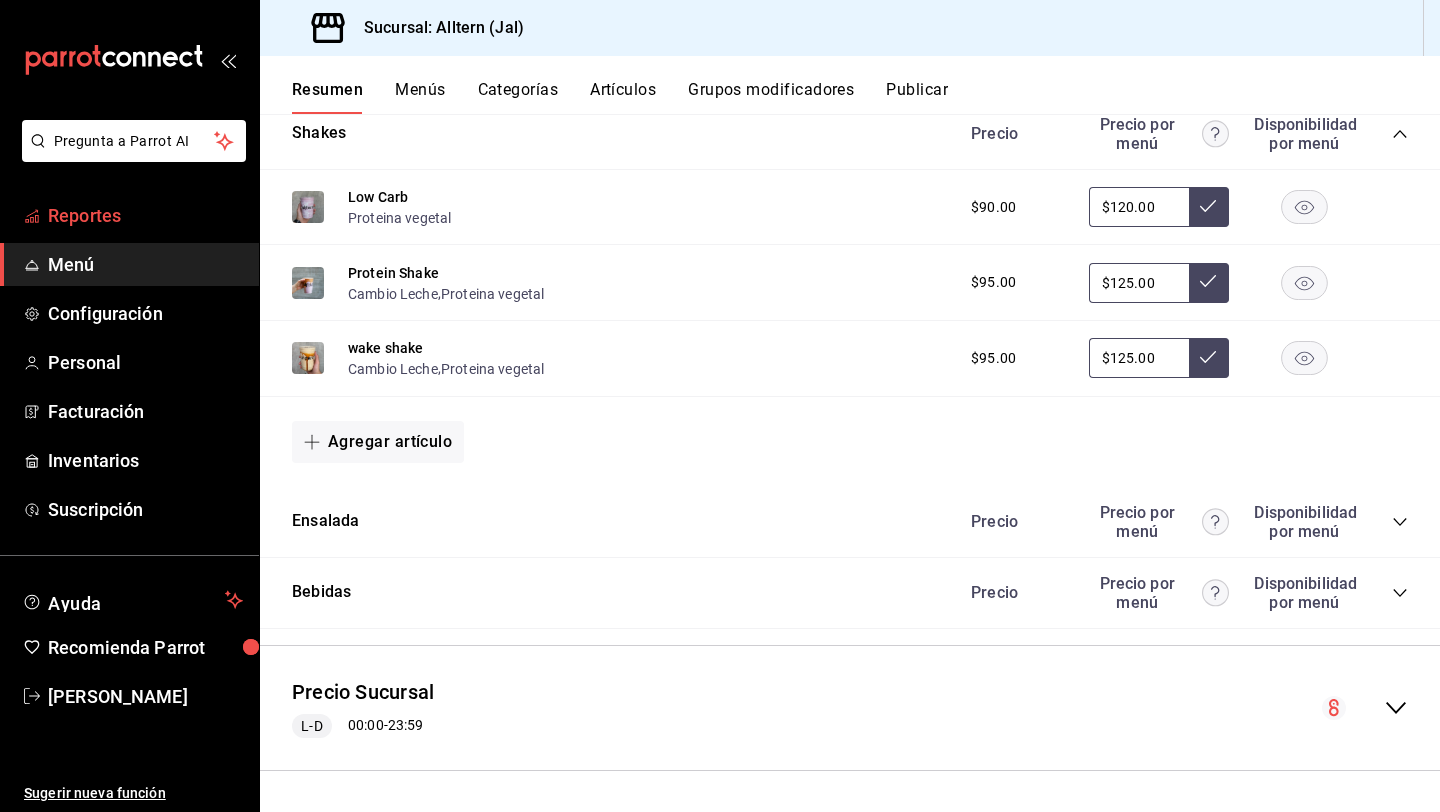 click on "Reportes" at bounding box center (145, 215) 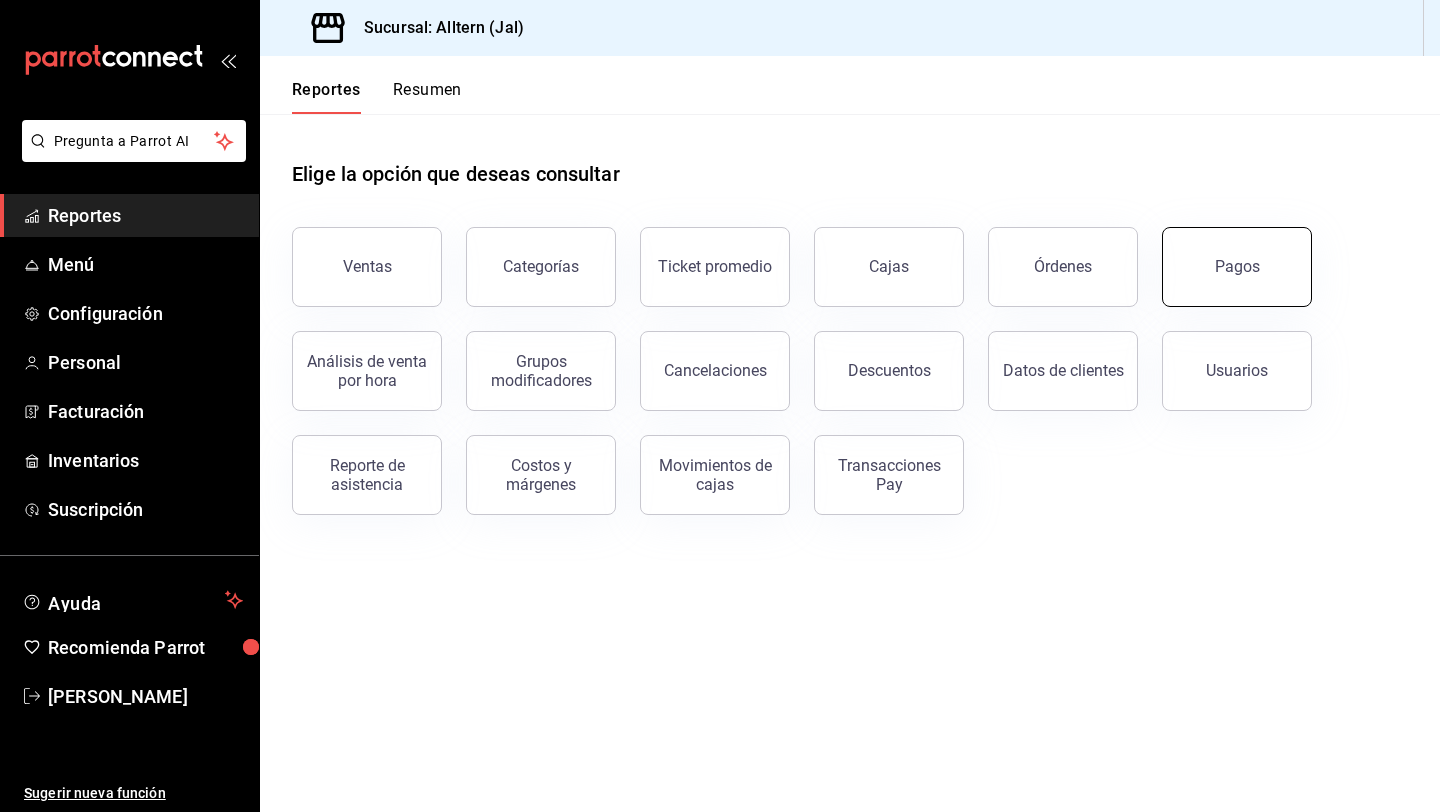 click on "Pagos" at bounding box center [1237, 266] 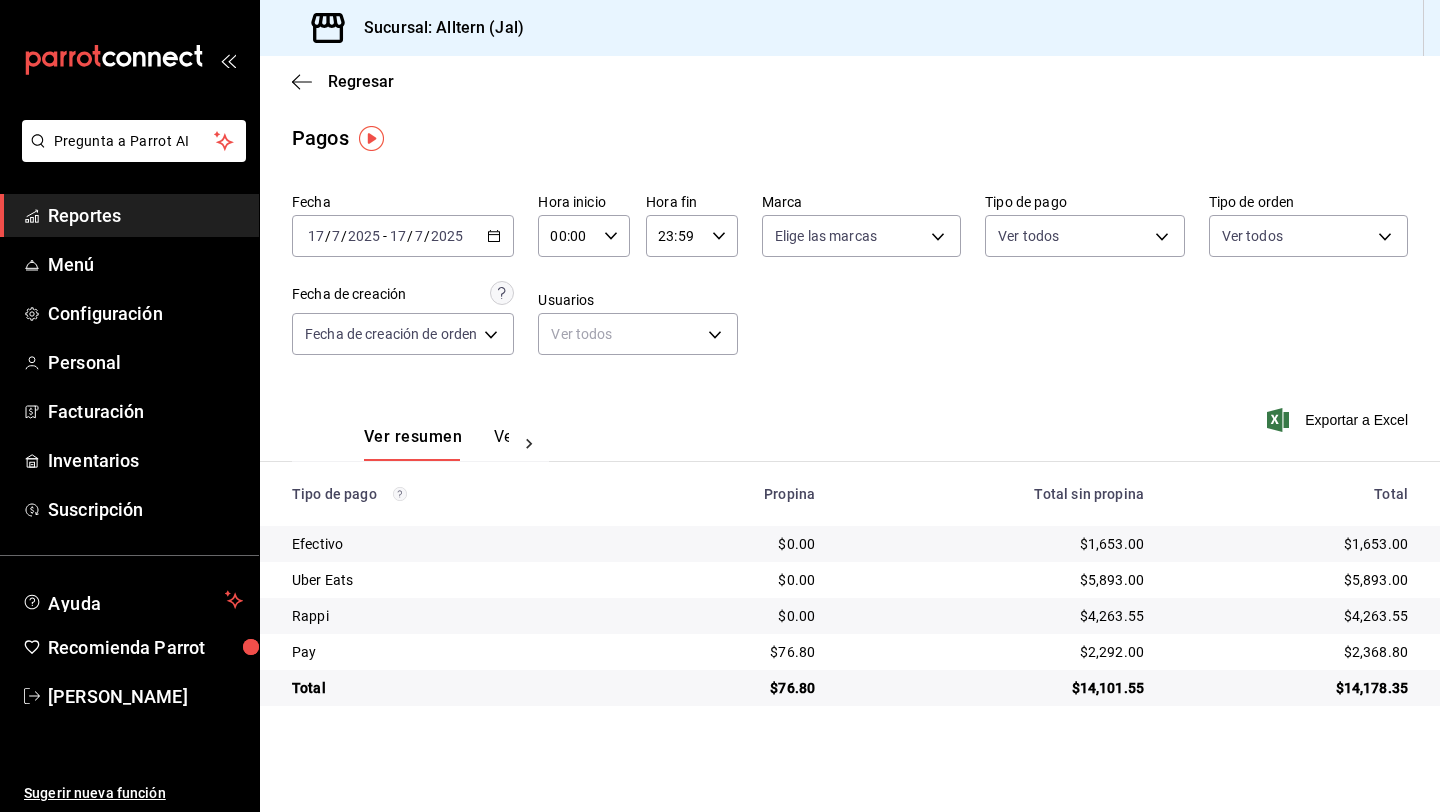 click 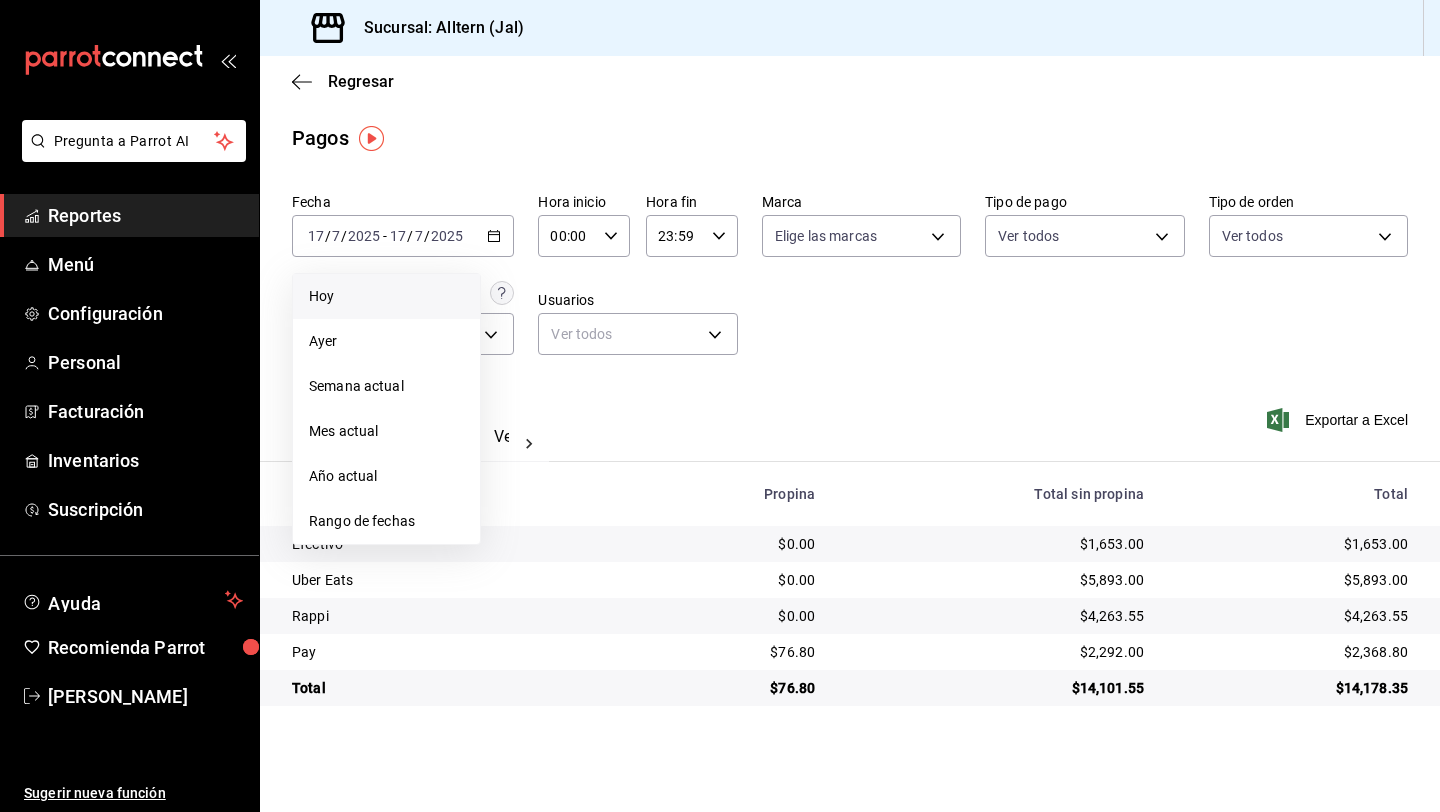 click on "Hoy" at bounding box center [386, 296] 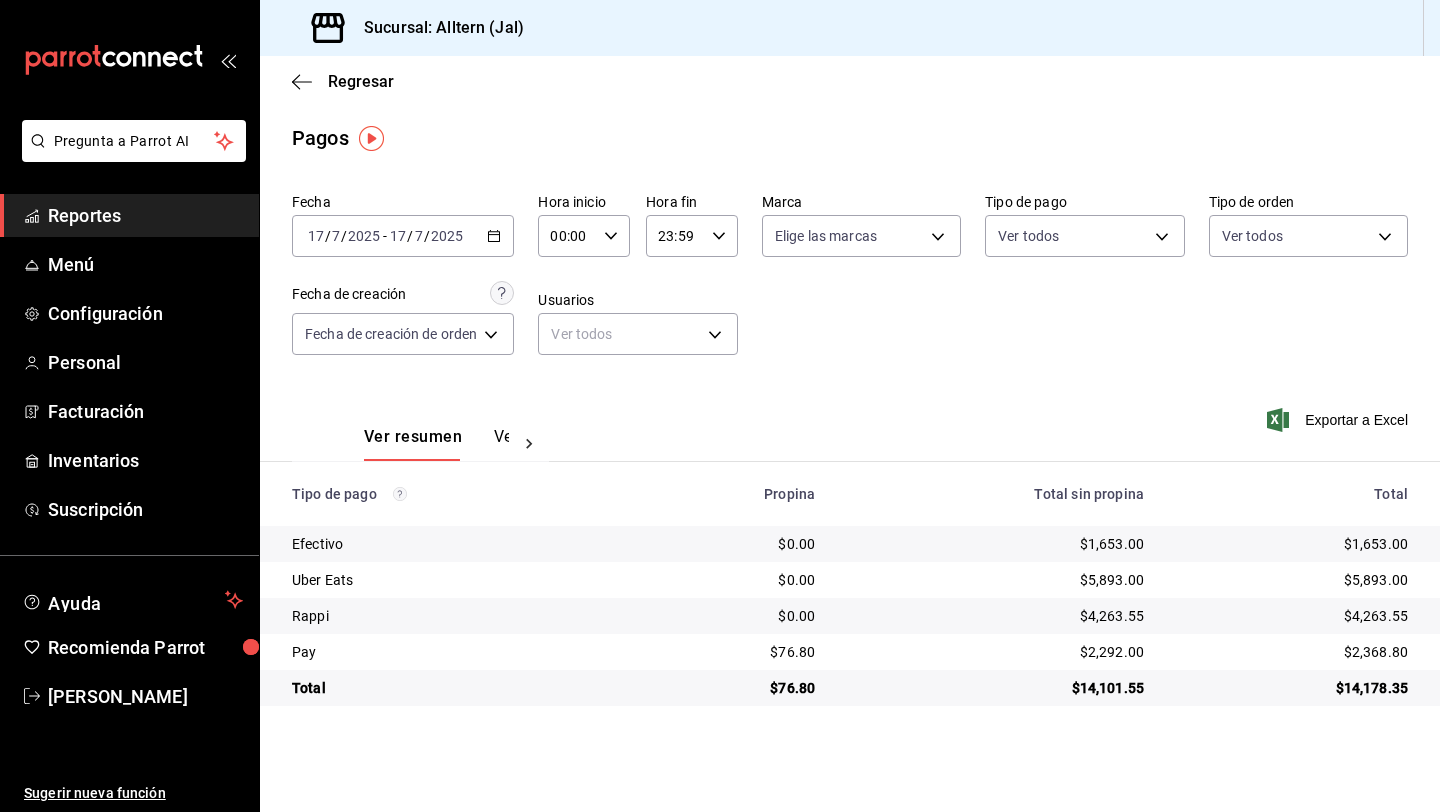 click 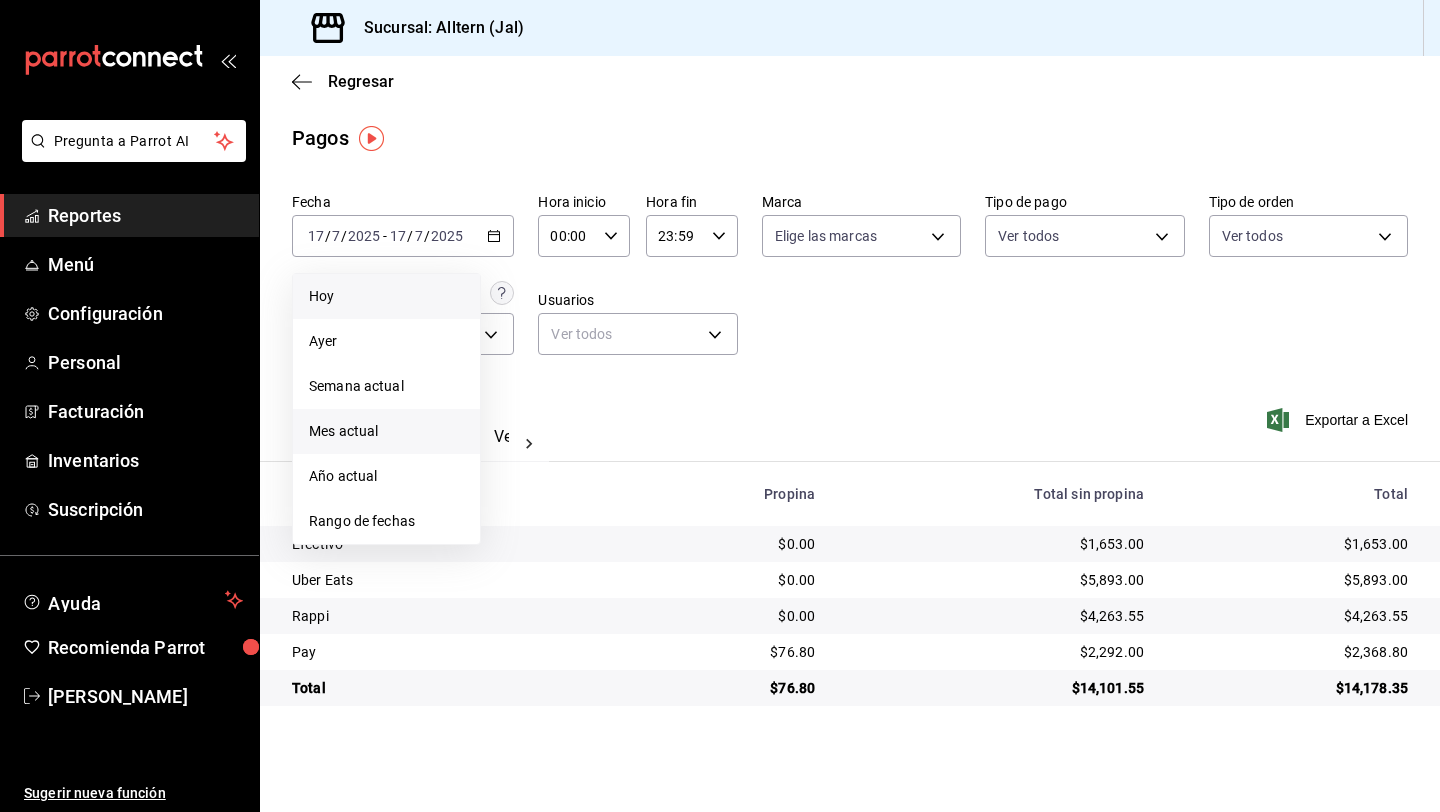click on "Mes actual" at bounding box center (386, 431) 